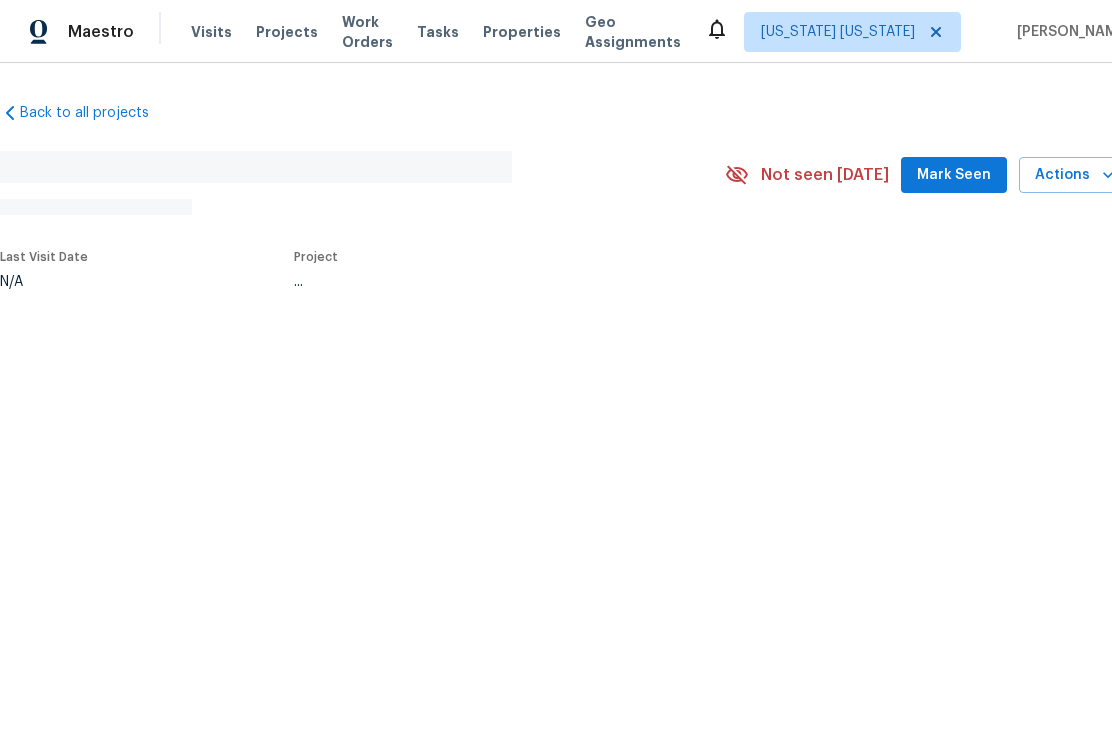 scroll, scrollTop: 0, scrollLeft: 0, axis: both 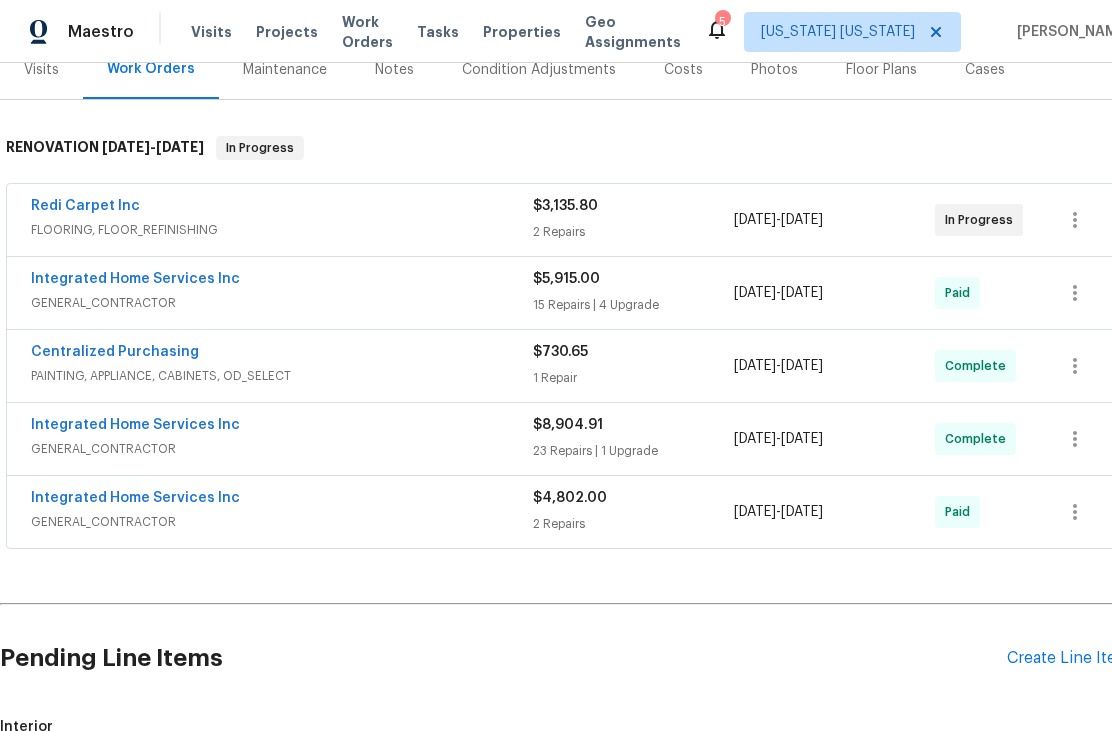 click on "Create Line Item" at bounding box center [1068, 658] 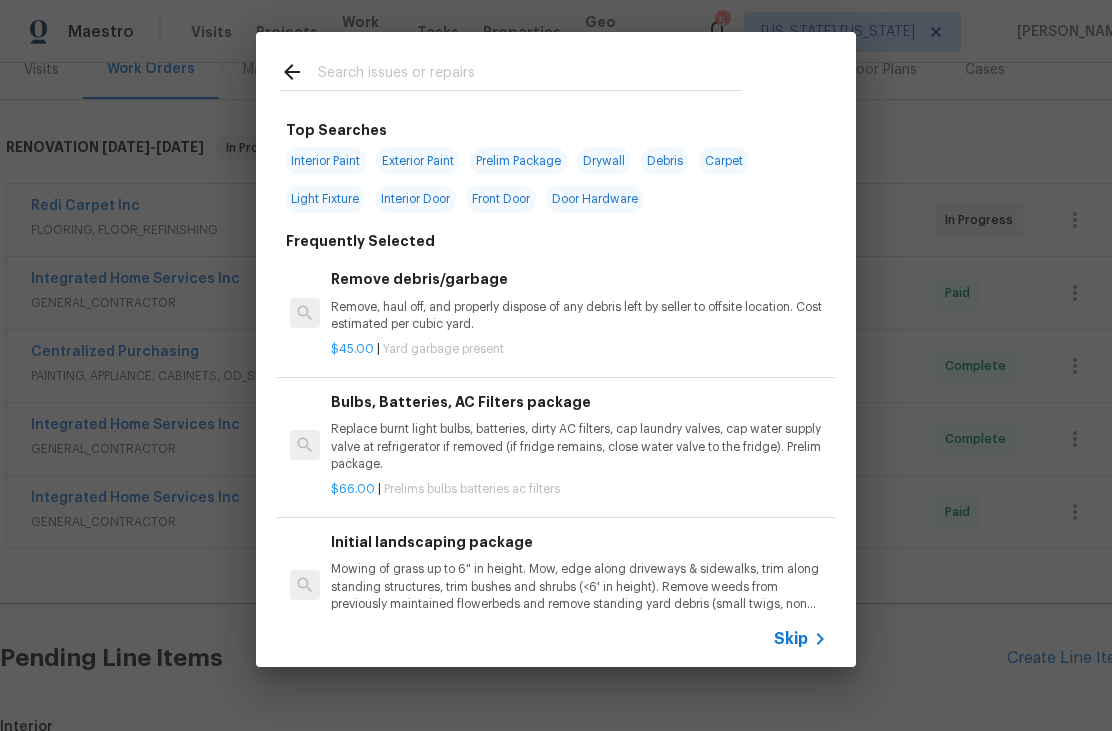 click at bounding box center [530, 75] 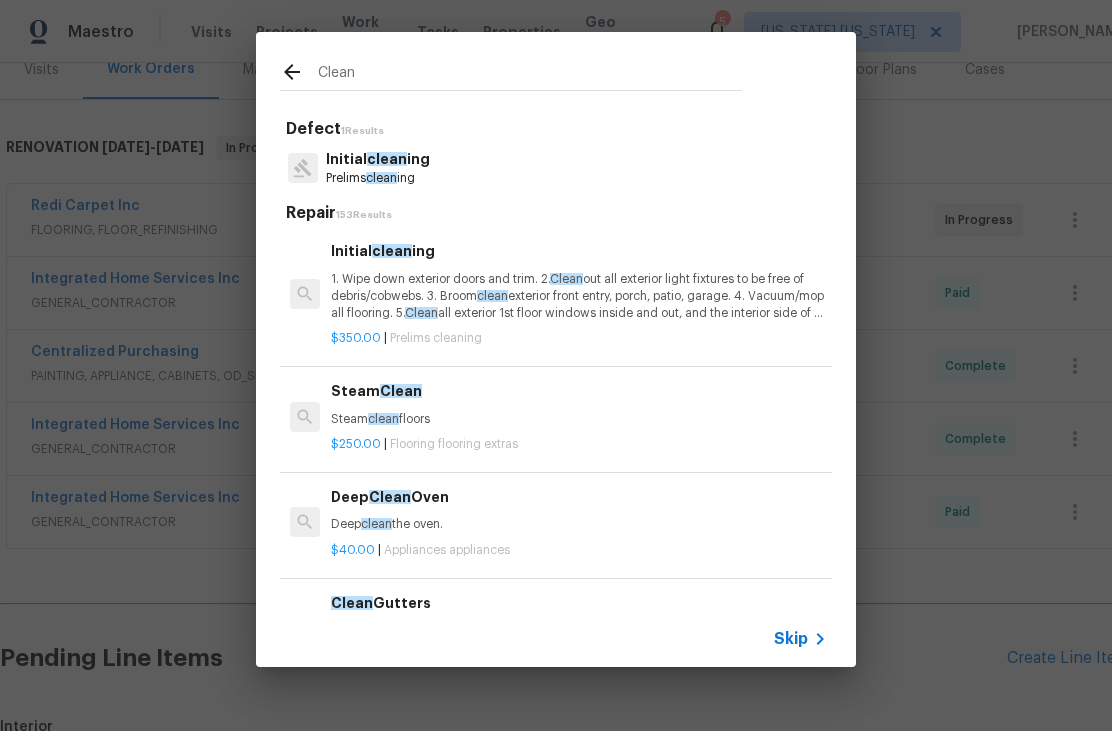 type on "Clean" 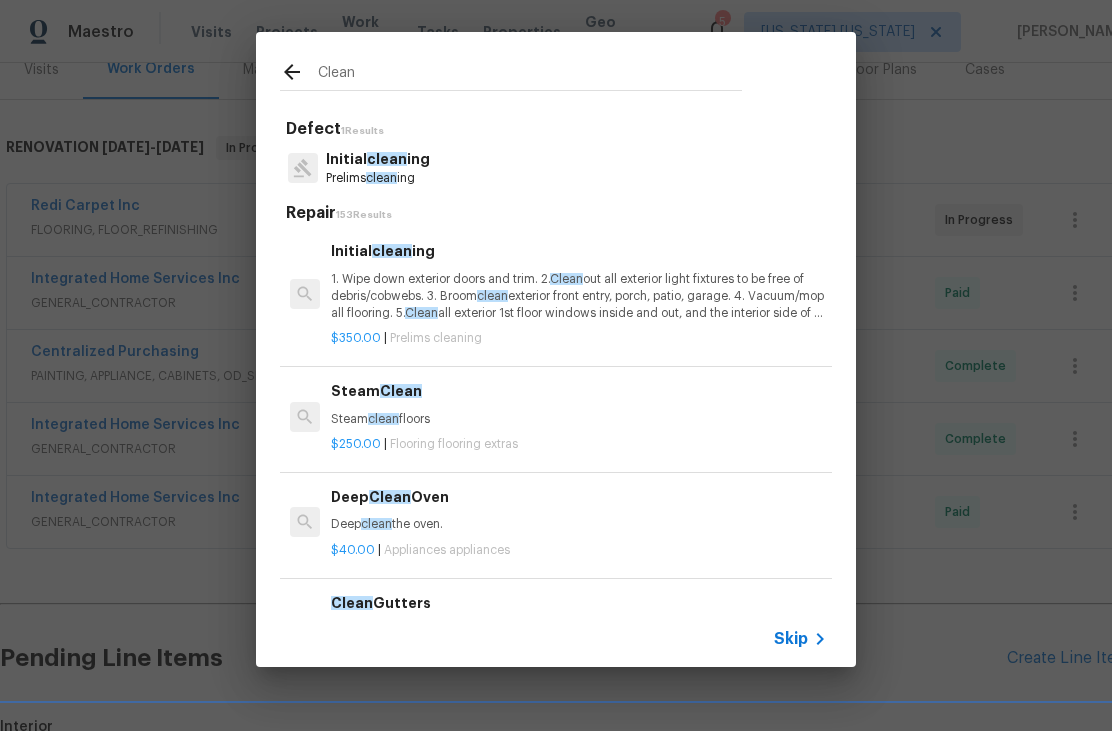 click on "Initial  clean ing Prelims  clean ing" at bounding box center [556, 168] 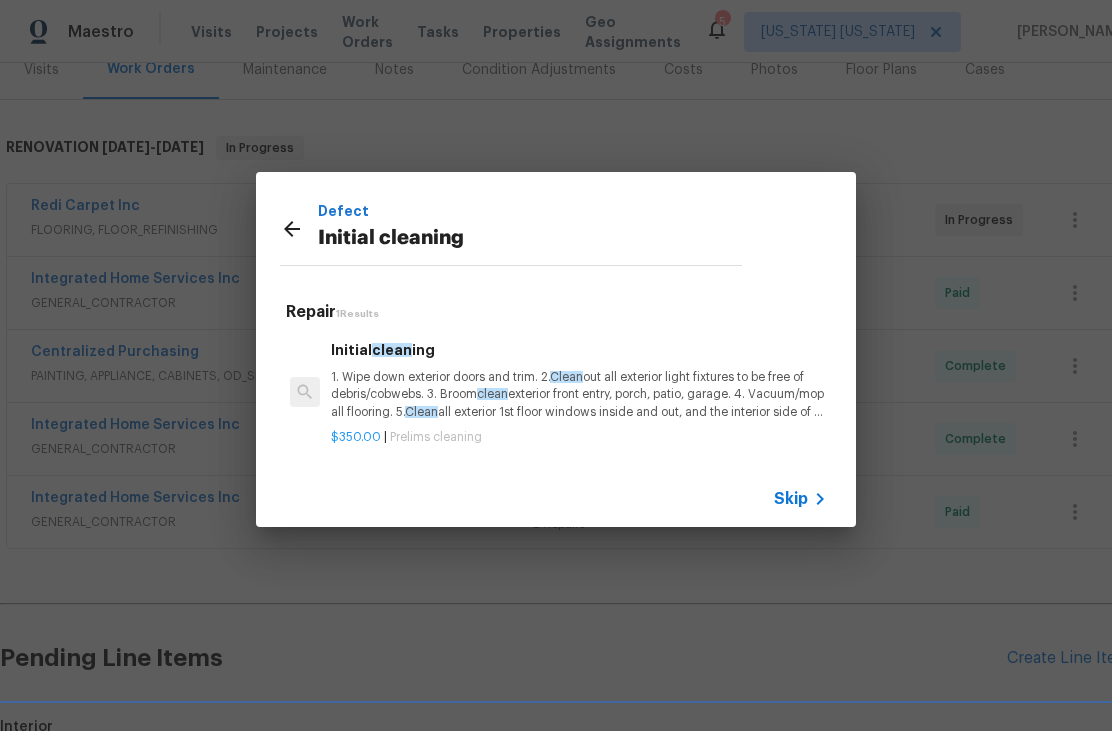 click on "1. Wipe down exterior doors and trim. 2.  Clean  out all exterior light fixtures to be free of debris/cobwebs. 3. Broom  clean  exterior front entry, porch, patio, garage. 4. Vacuum/mop all flooring. 5.  Clean  all exterior 1st floor windows inside and out, and the interior side of all above grade windows.  Clean  all tracks/frames. 6.  Clean  all air vent grills. 7.  Clean  all interior window, base, sill and trim. 8.  Clean  all switch/outlet plates and remove any paint. 9.  Clean  all light fixtures and ceiling fans. 10.  Clean  all doors, frames and trim. 11.  Clean  kitchen and laundry appliances - inside-outside and underneath. 12.  Clean  cabinetry inside and outside and top including drawers. 13.  Clean  counters, sinks, plumbing fixtures, toilets seat to remain down. 14.  Clean  showers, tubs, surrounds, wall tile free of grime and soap scum. 15.  Clean  window coverings if left in place. 16.  Clean  baseboards. 17.  Clean" at bounding box center [579, 394] 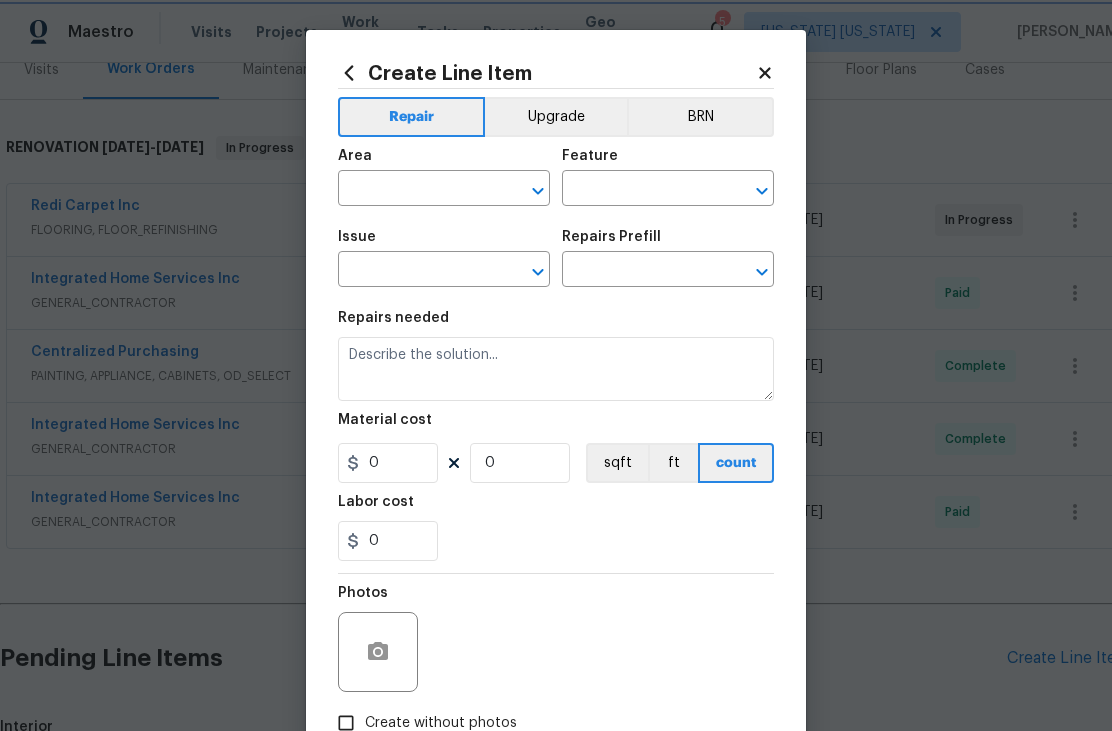 type on "Home Readiness Packages" 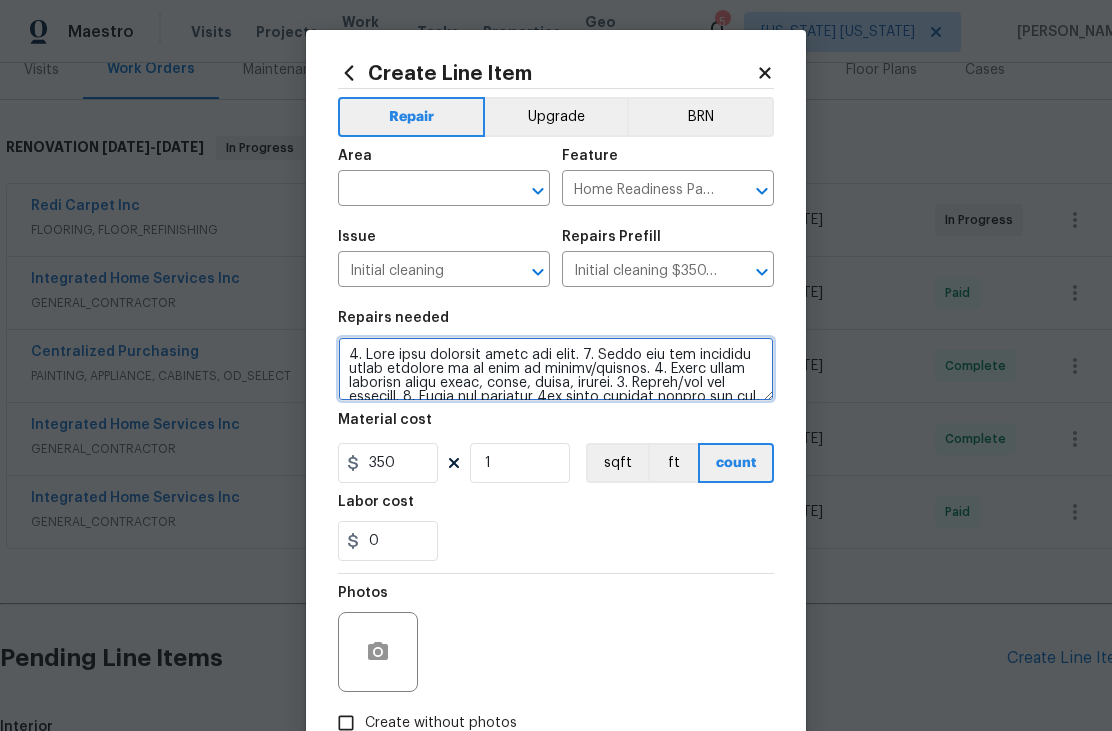 click at bounding box center [556, 369] 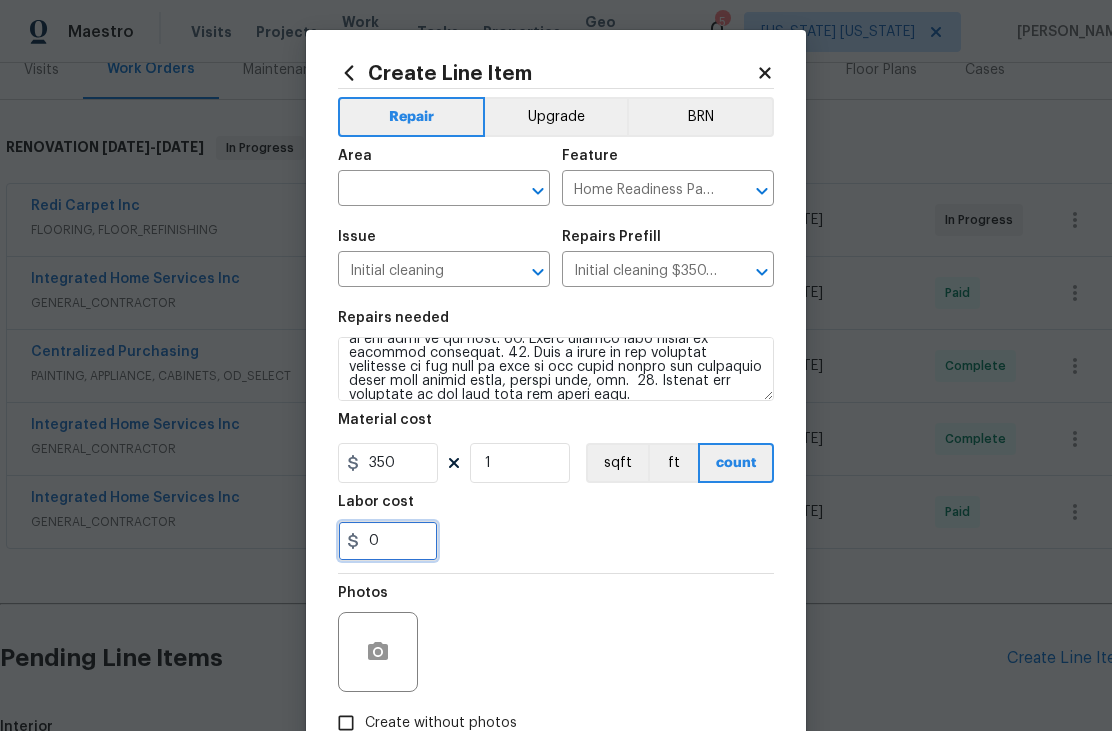 click on "0" at bounding box center [388, 541] 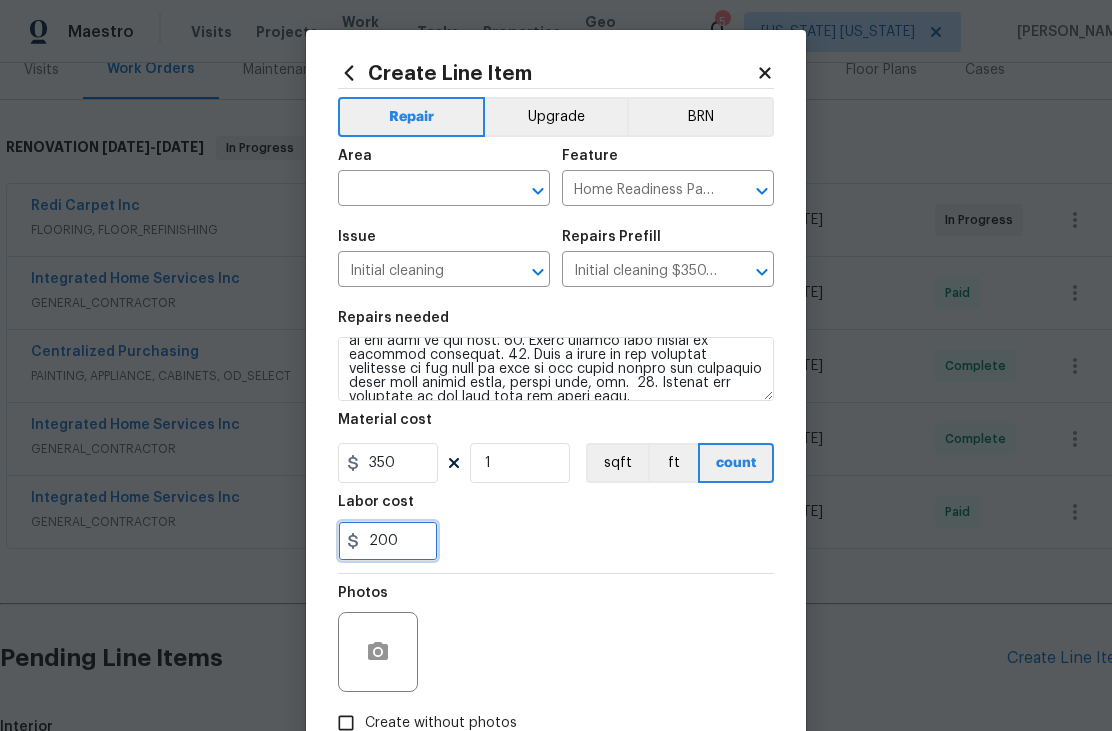 type on "200" 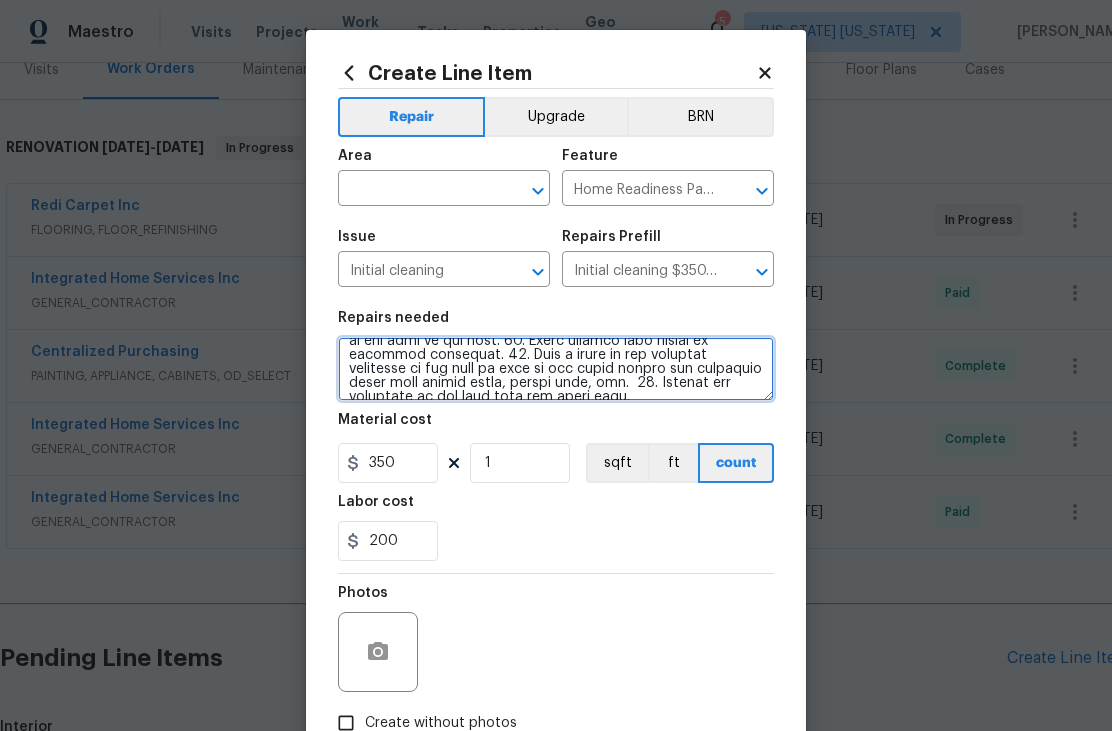 click at bounding box center (556, 369) 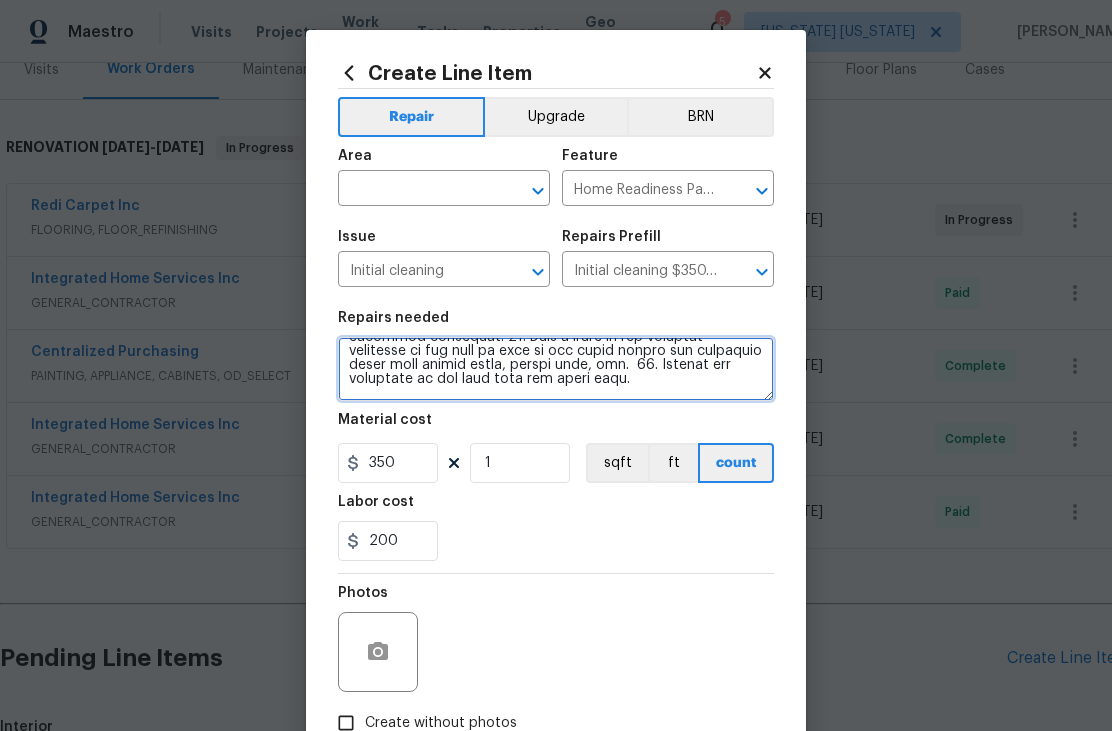 scroll, scrollTop: 308, scrollLeft: 0, axis: vertical 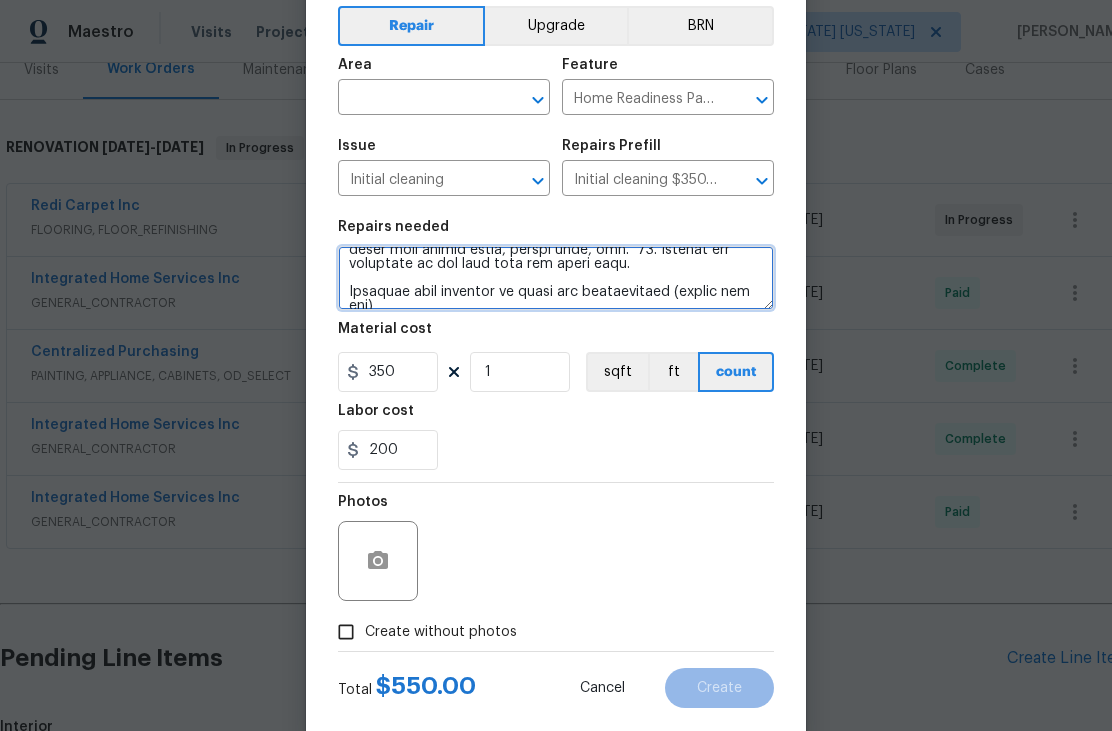 type on "1. Wipe down exterior doors and trim. 2. Clean out all exterior light fixtures to be free of debris/cobwebs. 3. Broom clean exterior front entry, porch, patio, garage. 4. Vacuum/mop all flooring. 5. Clean all exterior 1st floor windows inside and out, and the interior side of all above grade windows. Clean all tracks/frames. 6. Clean all air vent grills. 7. Clean all interior window, base, sill and trim. 8. Clean all switch/outlet plates and remove any paint. 9. Clean all light fixtures and ceiling fans. 10. Clean all doors, frames and trim. 11. Clean kitchen and laundry appliances - inside-outside and underneath. 12. Clean cabinetry inside and outside and top including drawers. 13. Clean counters, sinks, plumbing fixtures, toilets seat to remain down. 14. Clean showers, tubs, surrounds, wall tile free of grime and soap scum. 15. Clean window coverings if left in place. 16. Clean baseboards. 17. Clean top of furnace, water heater, softener. 18. Remove cobwebs from inside house, exterior areas. 19. Remove a..." 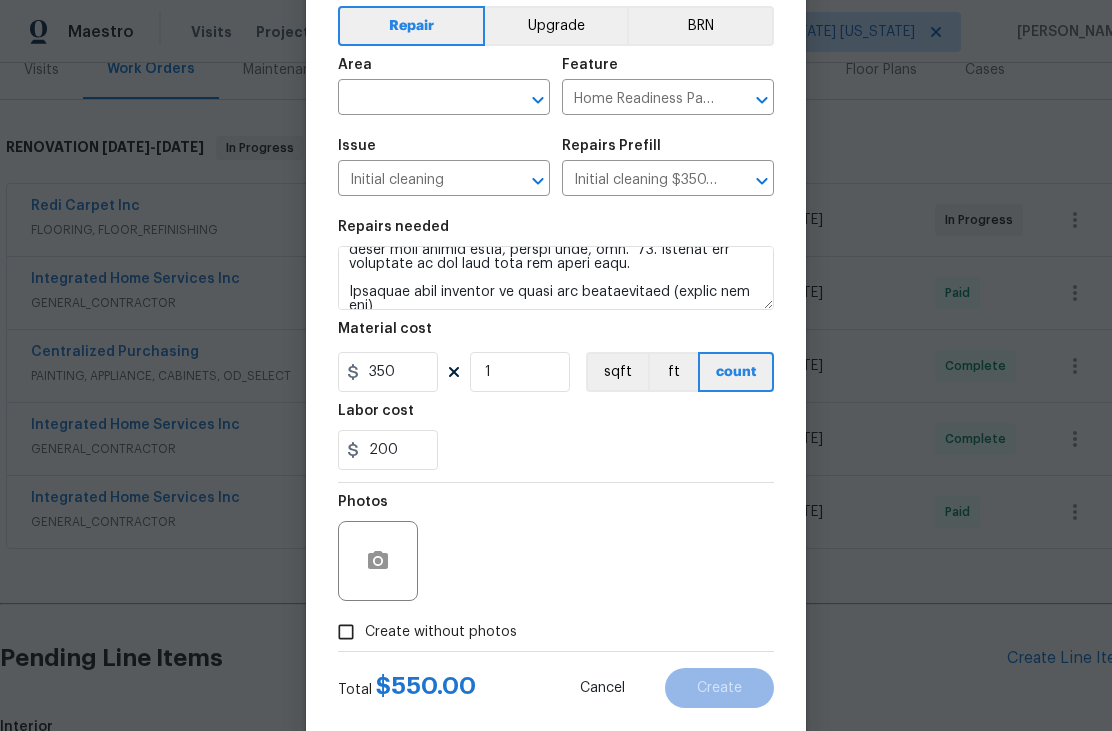 click on "Create without photos" at bounding box center [441, 632] 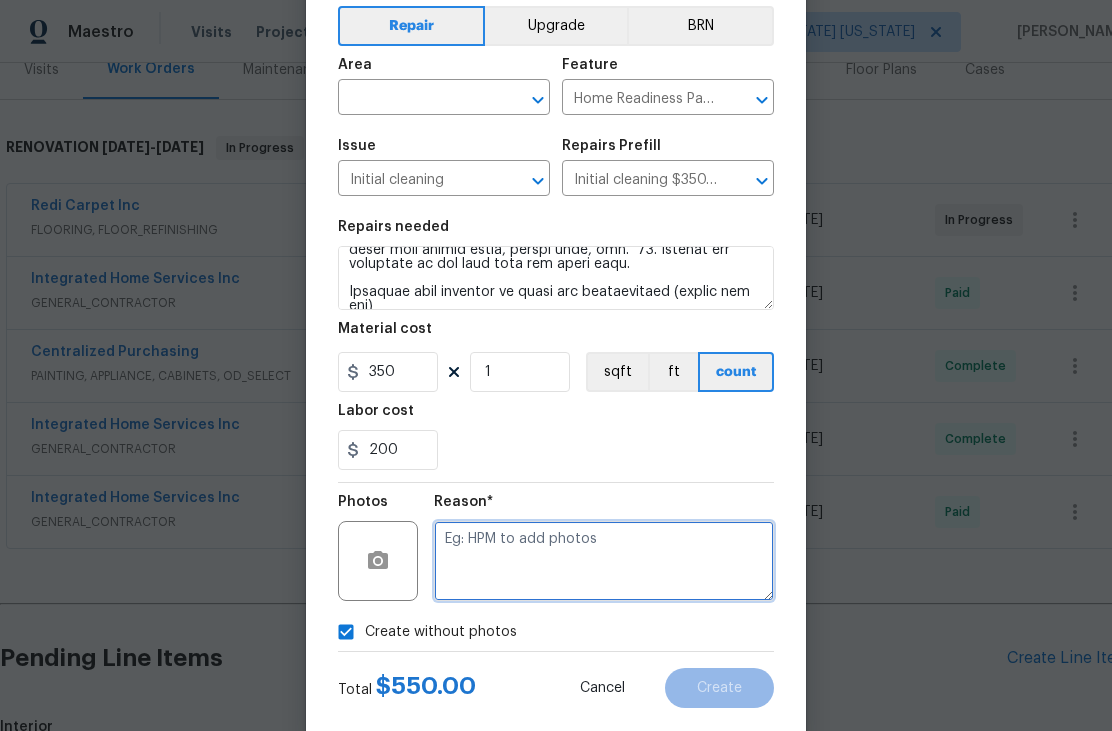 click at bounding box center (604, 561) 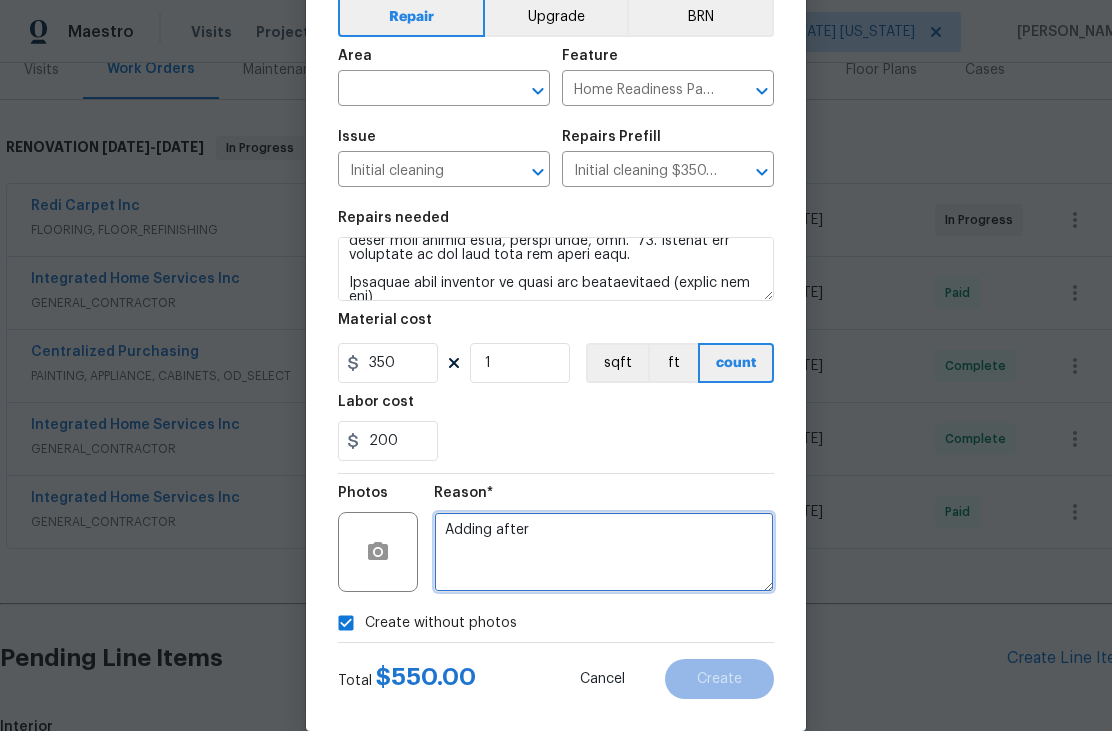 scroll, scrollTop: 125, scrollLeft: 0, axis: vertical 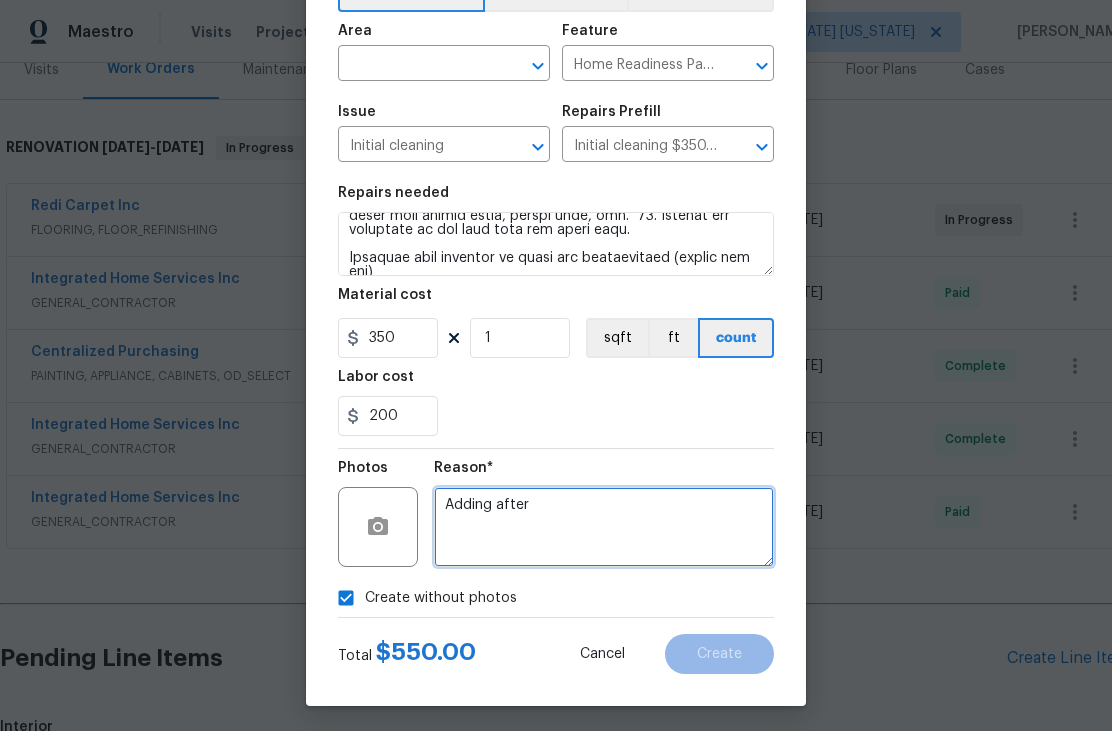 type on "Adding after" 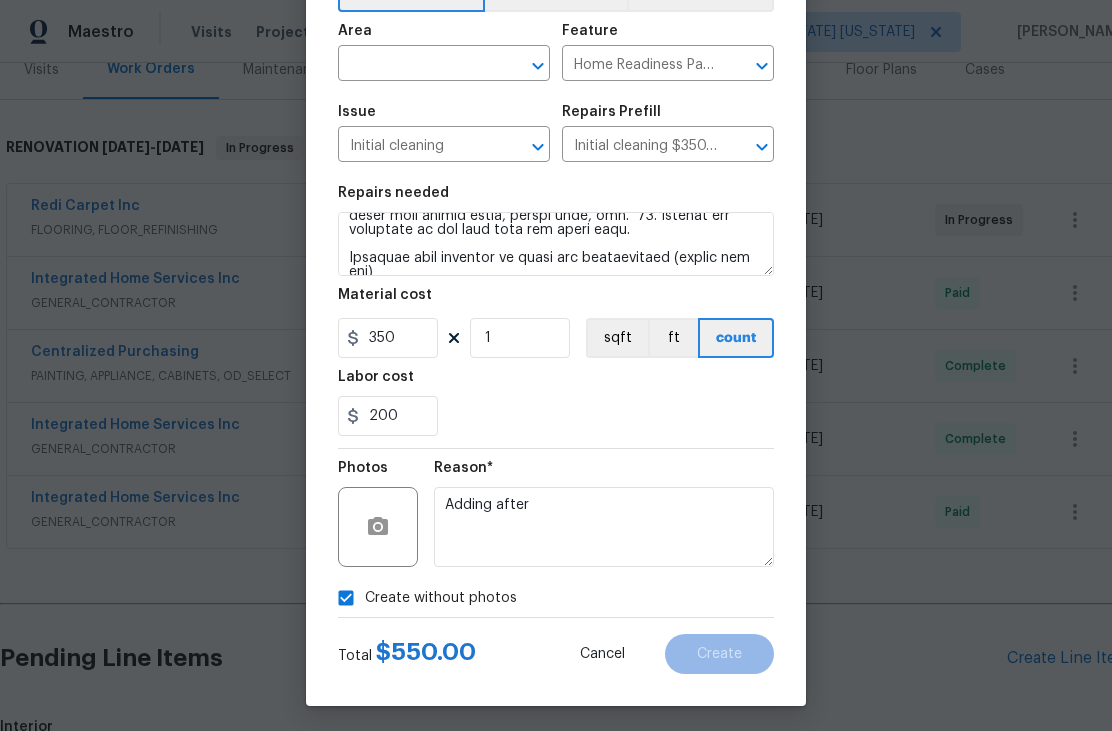click on "Create without photos" at bounding box center (556, 598) 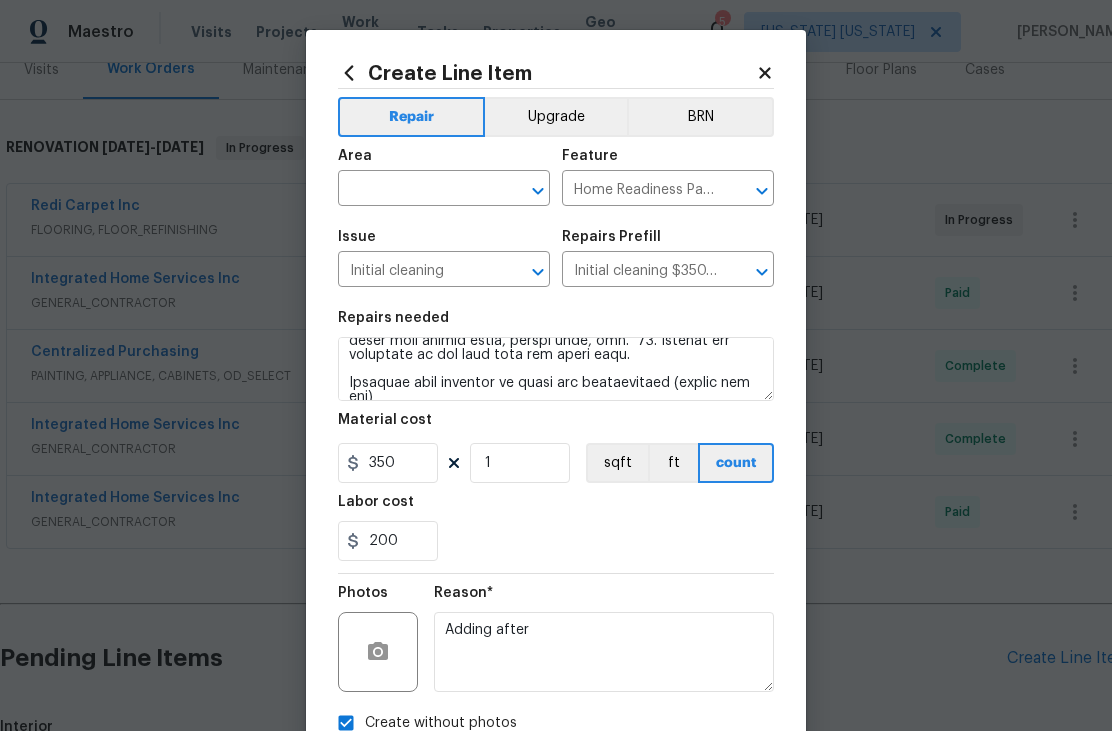 scroll, scrollTop: 0, scrollLeft: 0, axis: both 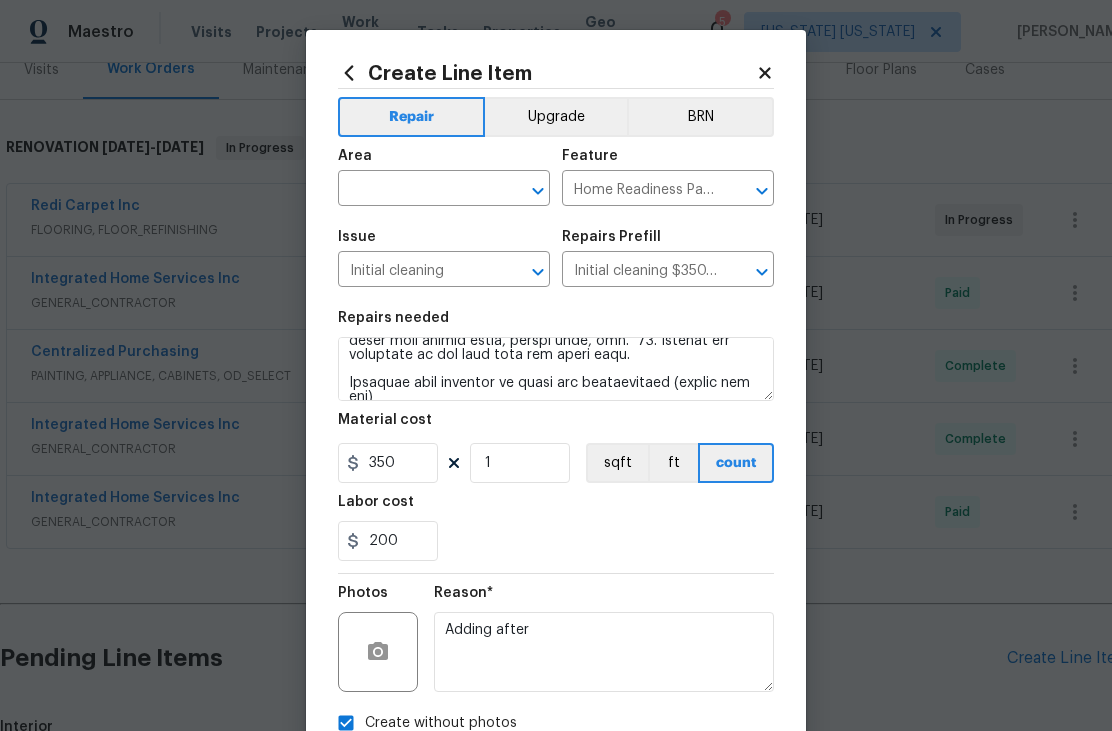 click at bounding box center (416, 190) 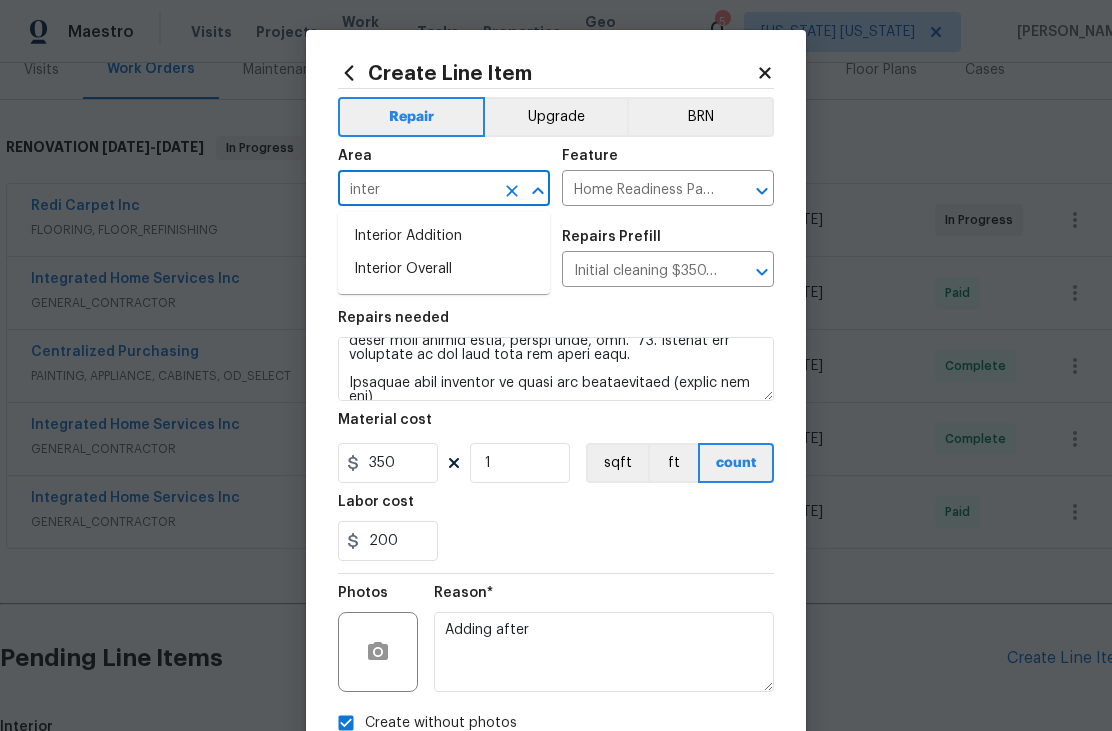 click on "Interior Overall" at bounding box center (444, 269) 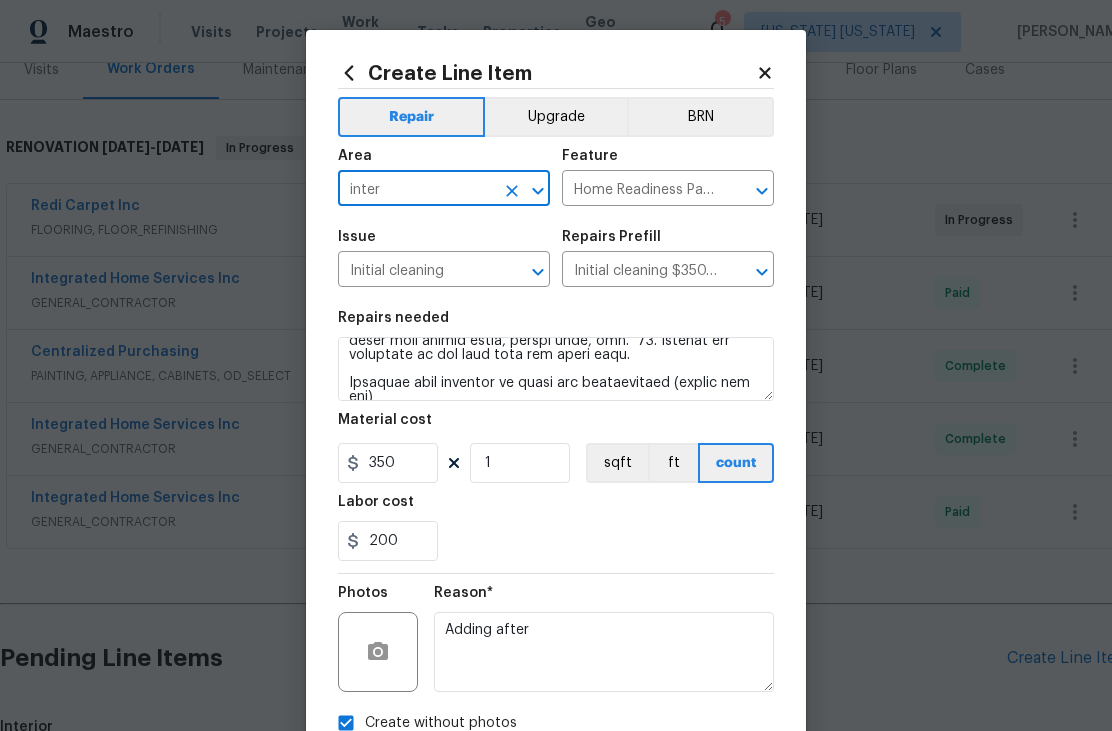 type on "Interior Overall" 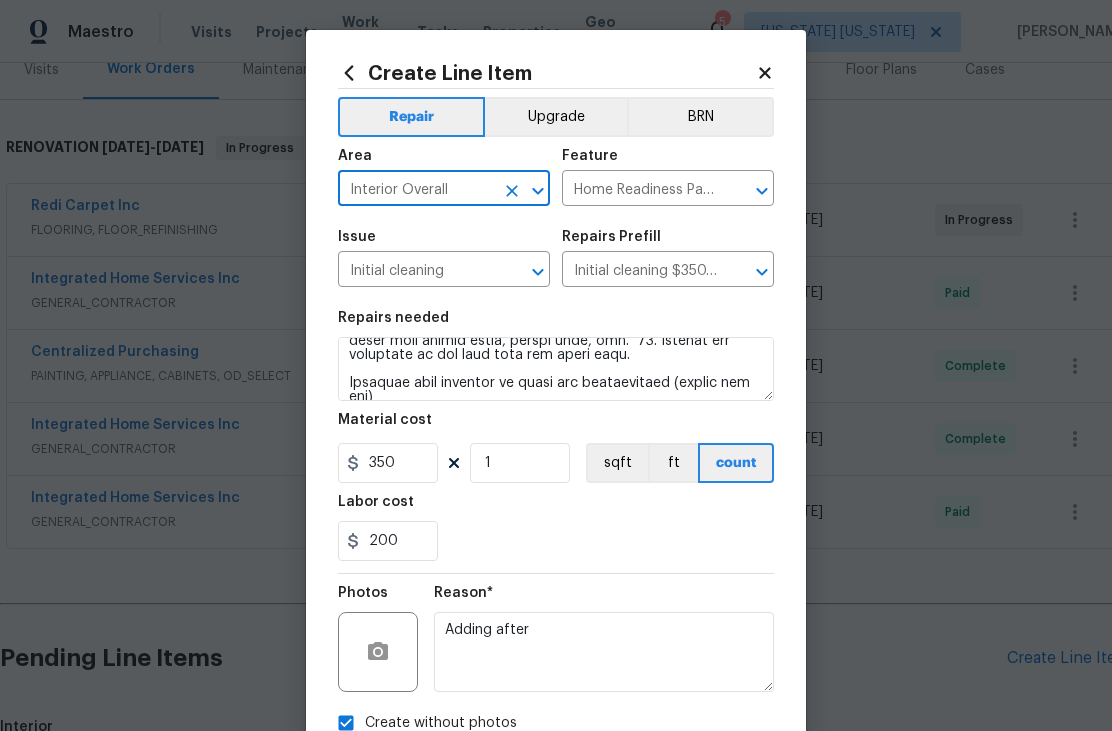 click on "Initial cleaning ​" at bounding box center [444, 271] 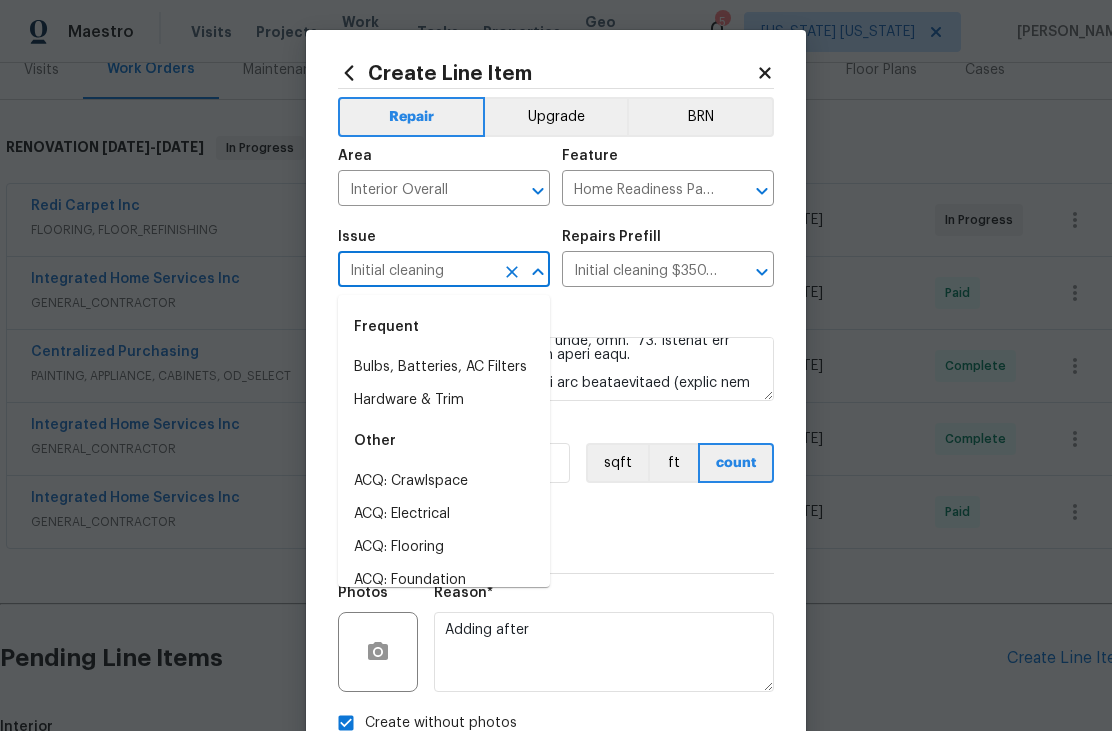 click on "200" at bounding box center (556, 541) 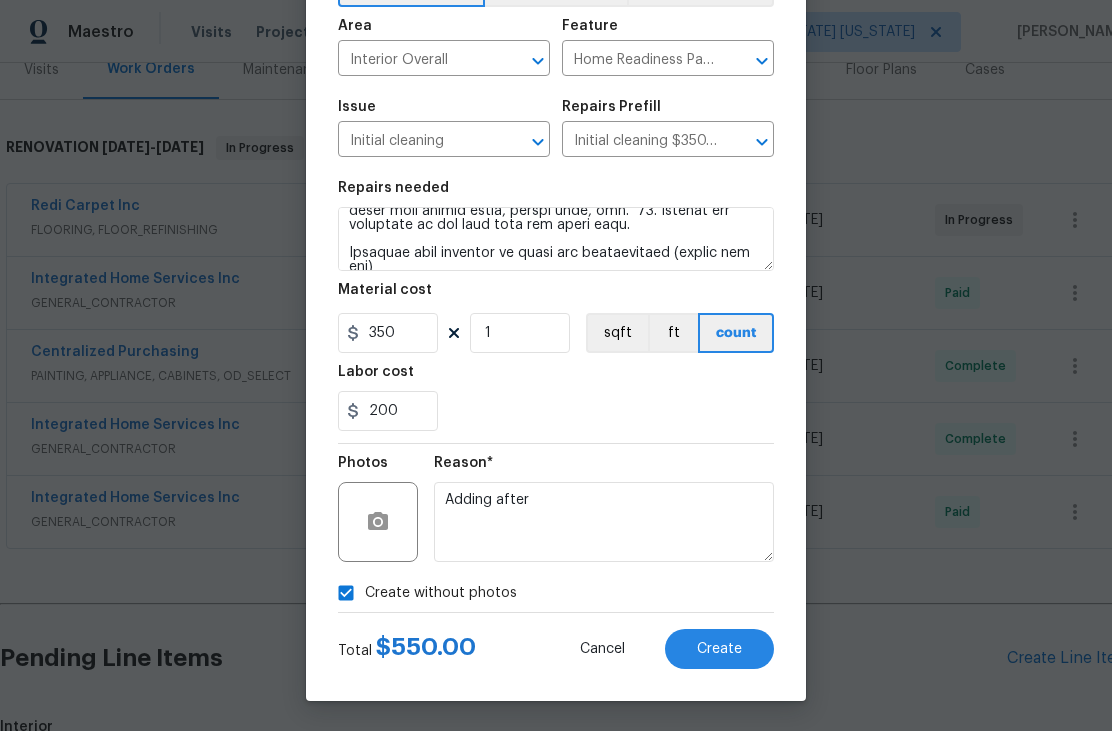 scroll, scrollTop: 134, scrollLeft: 0, axis: vertical 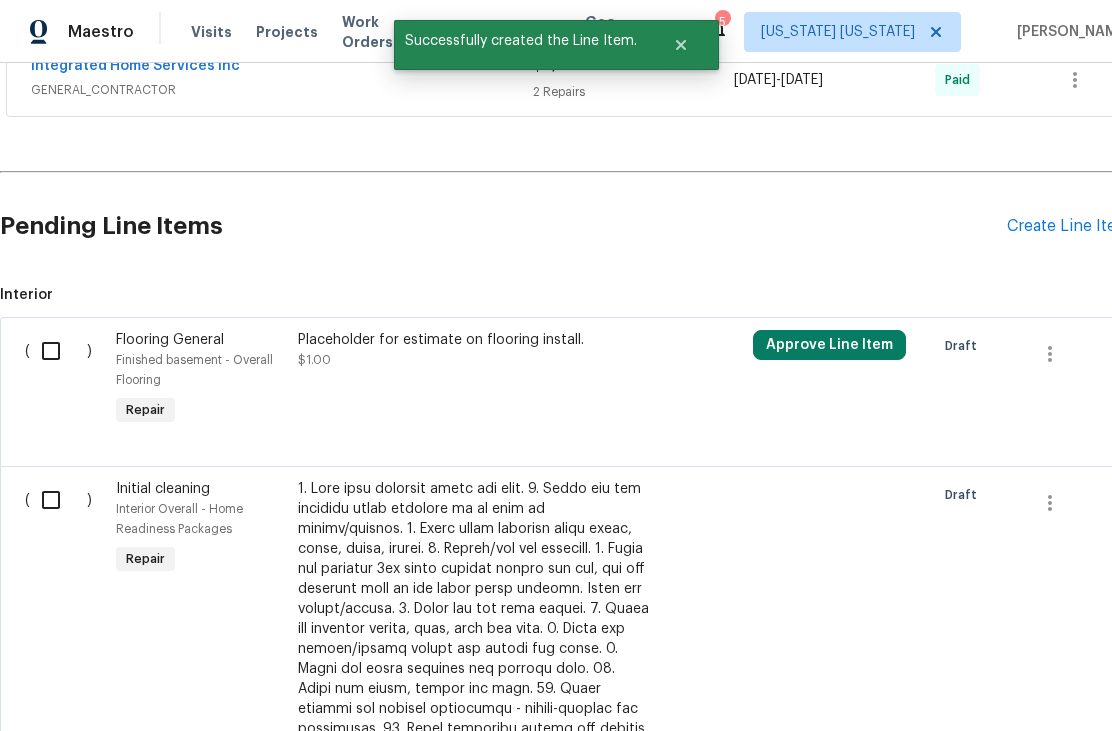 click at bounding box center (58, 500) 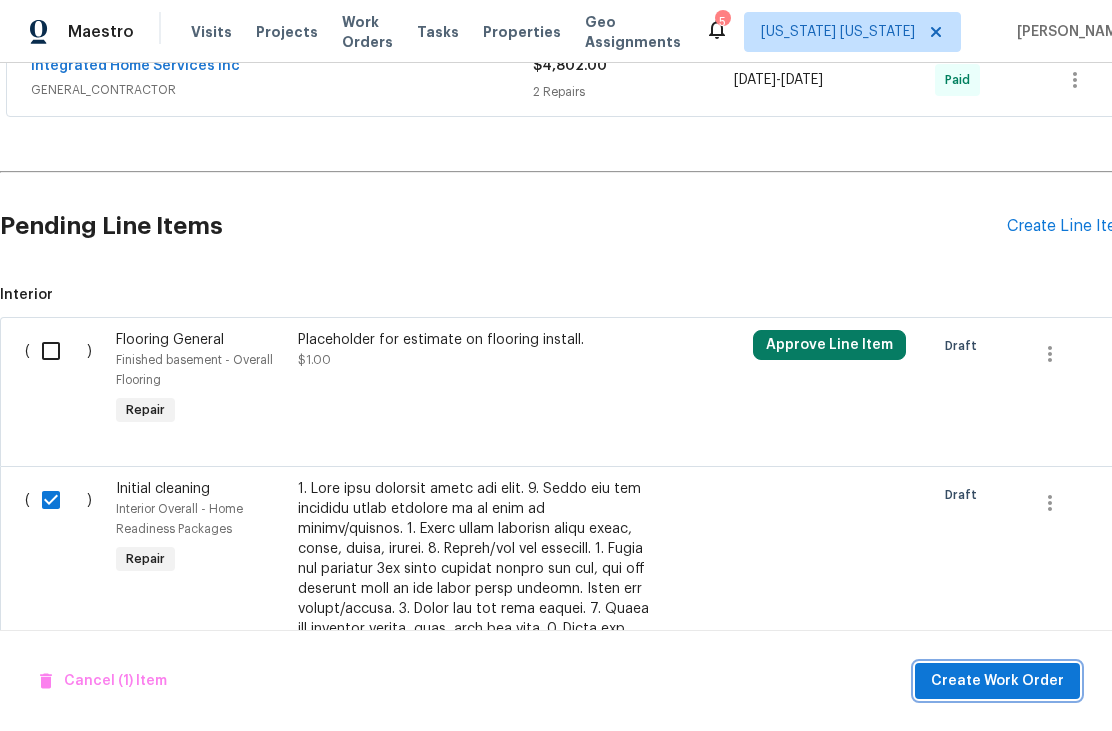 click on "Create Work Order" at bounding box center [997, 681] 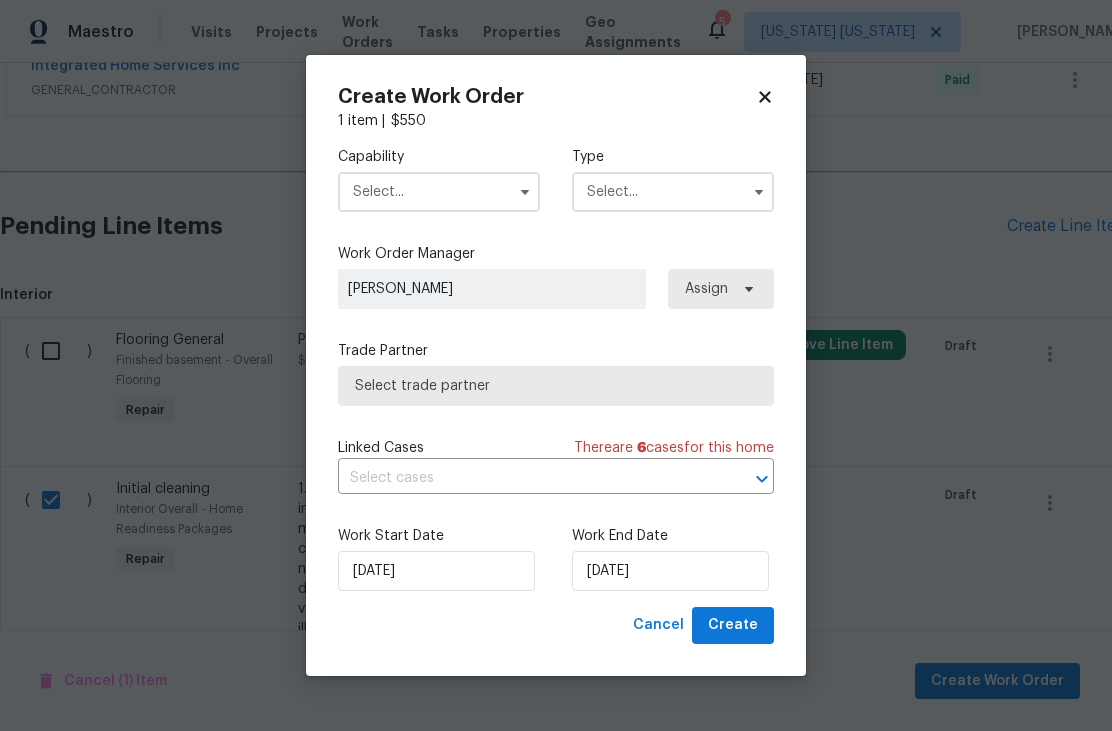 click at bounding box center (439, 192) 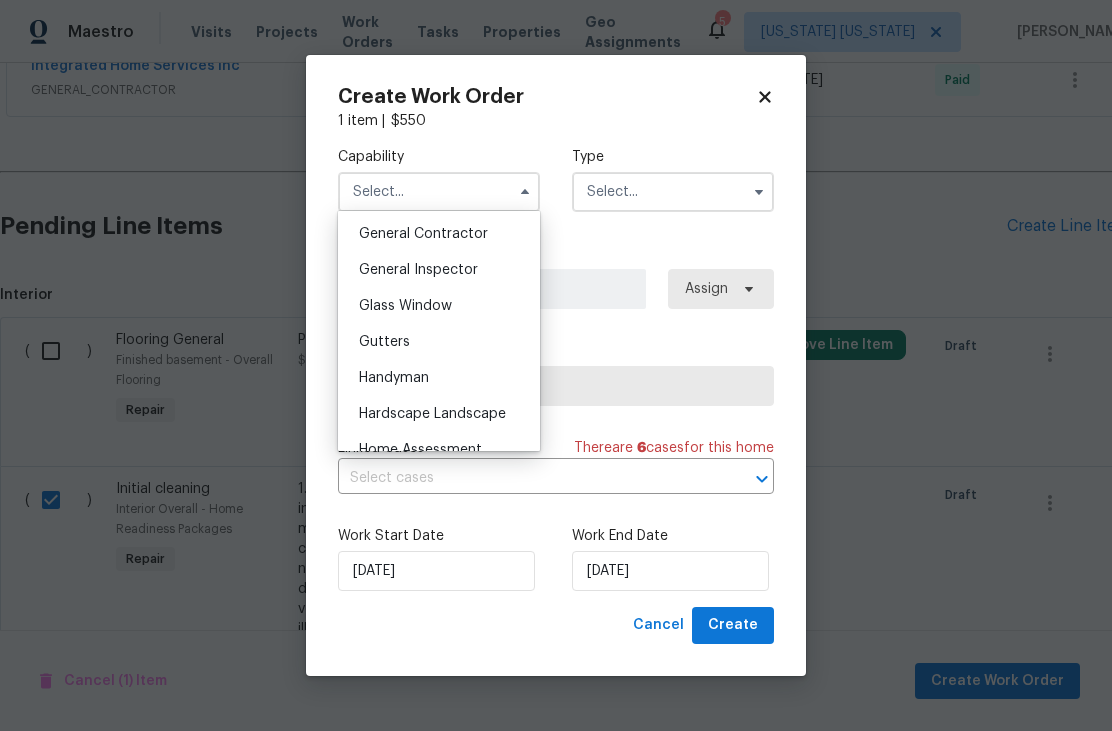 scroll, scrollTop: 950, scrollLeft: 0, axis: vertical 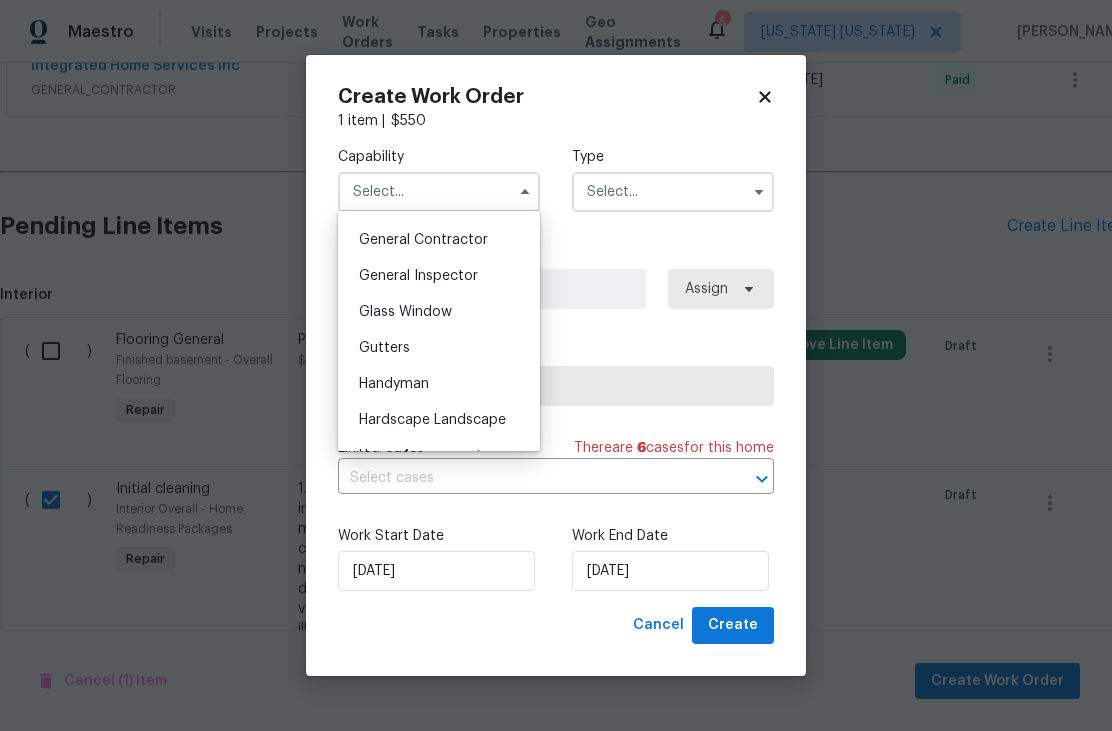 click on "General Contractor" at bounding box center [423, 240] 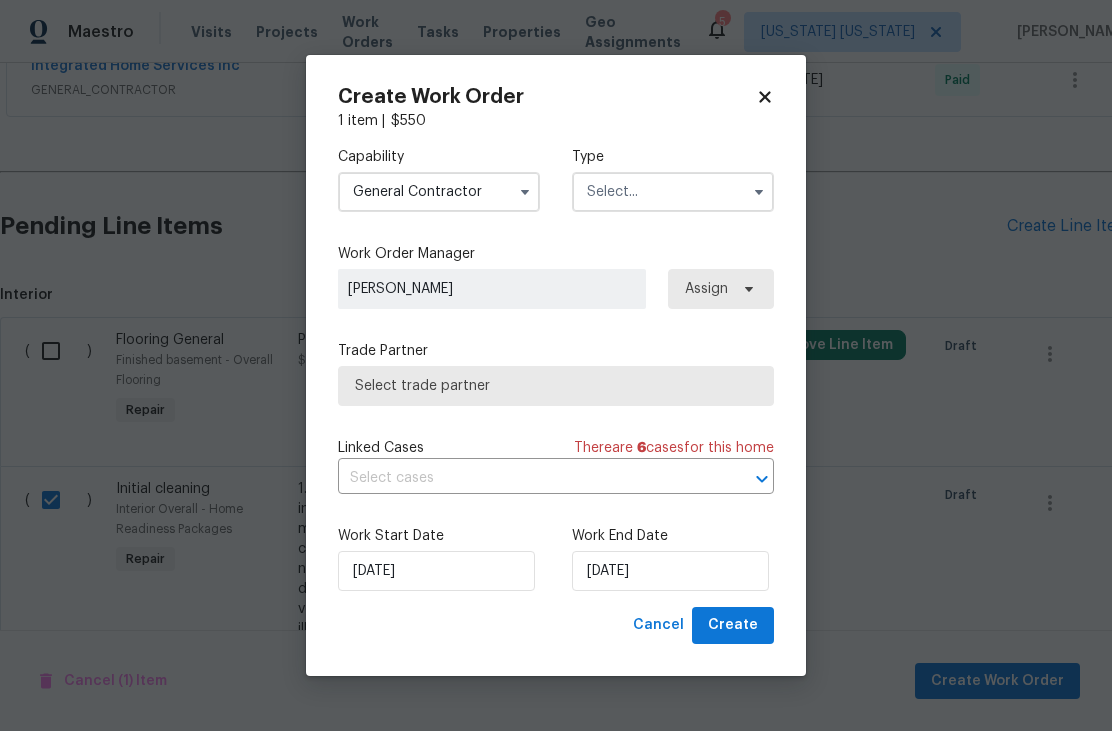 click at bounding box center [673, 192] 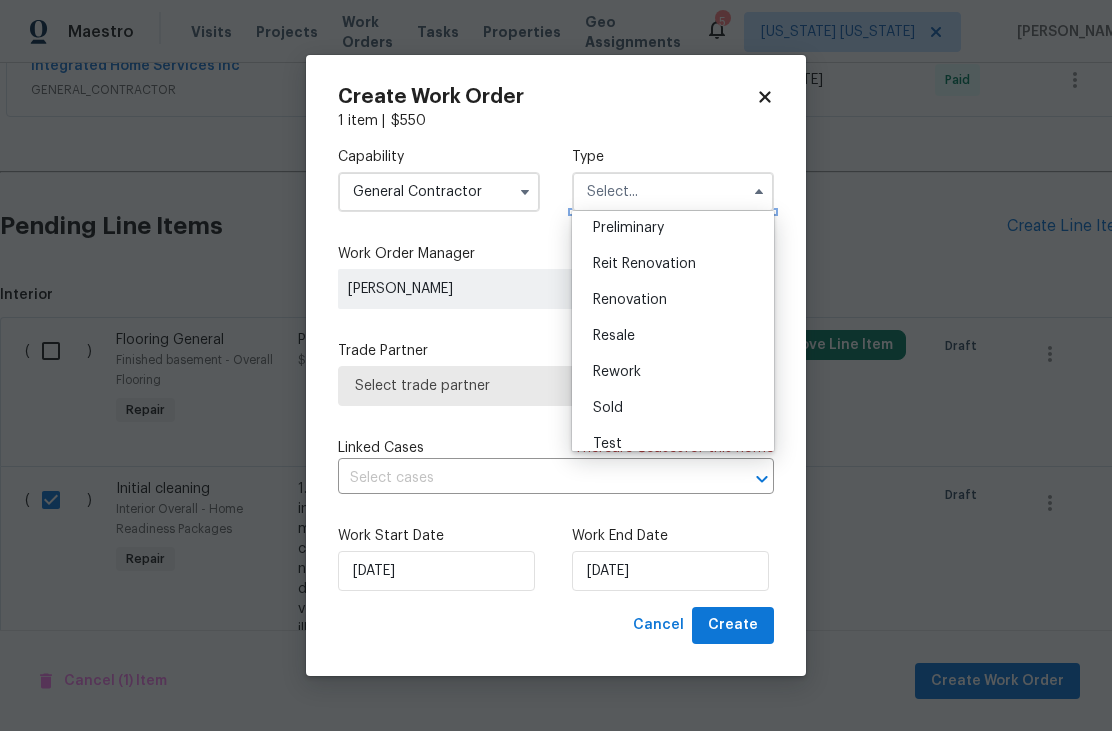 scroll, scrollTop: 441, scrollLeft: 0, axis: vertical 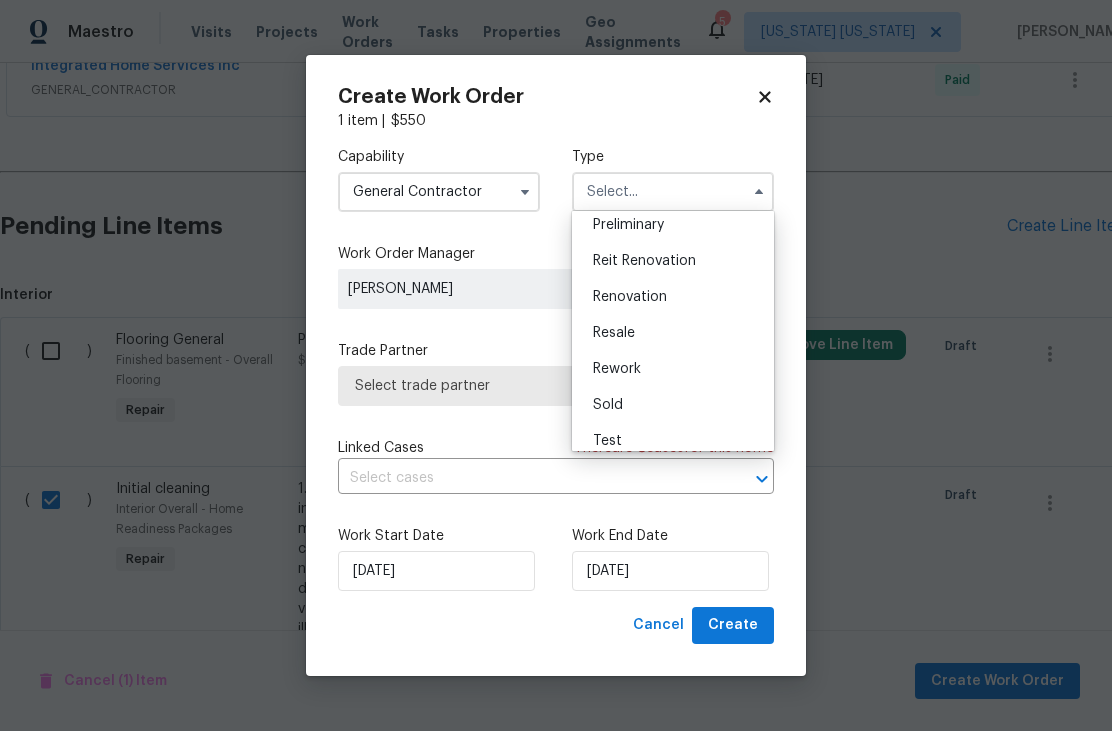 click on "Resale" at bounding box center (673, 333) 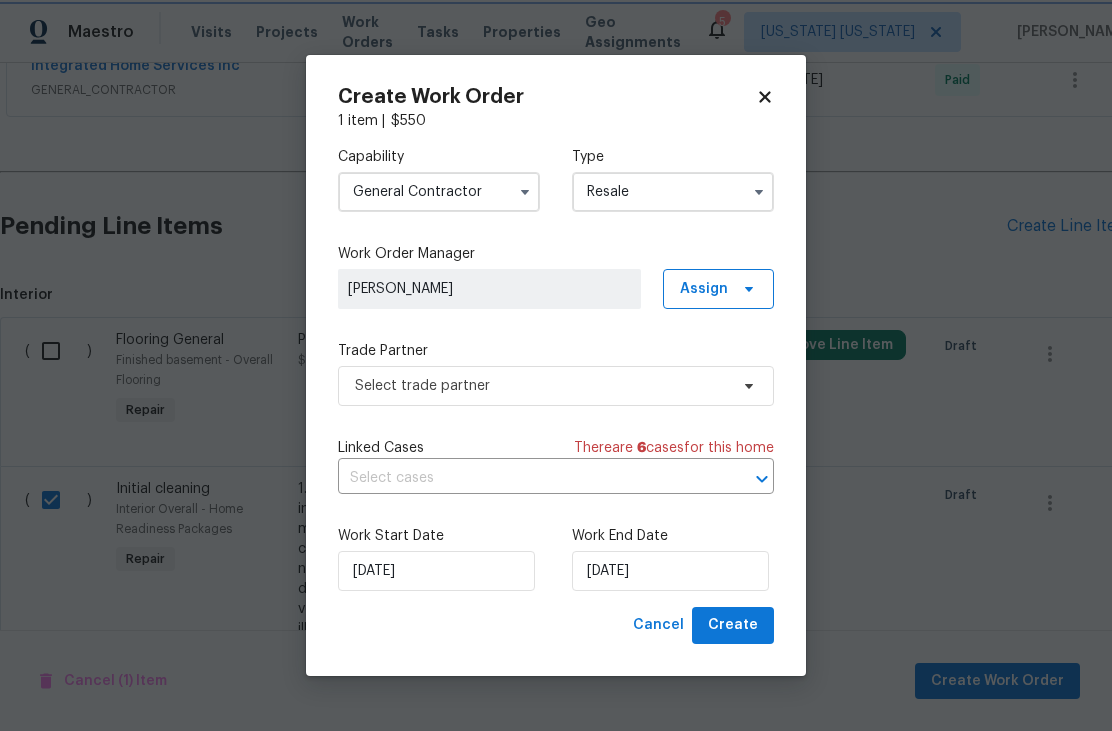 scroll, scrollTop: 0, scrollLeft: 0, axis: both 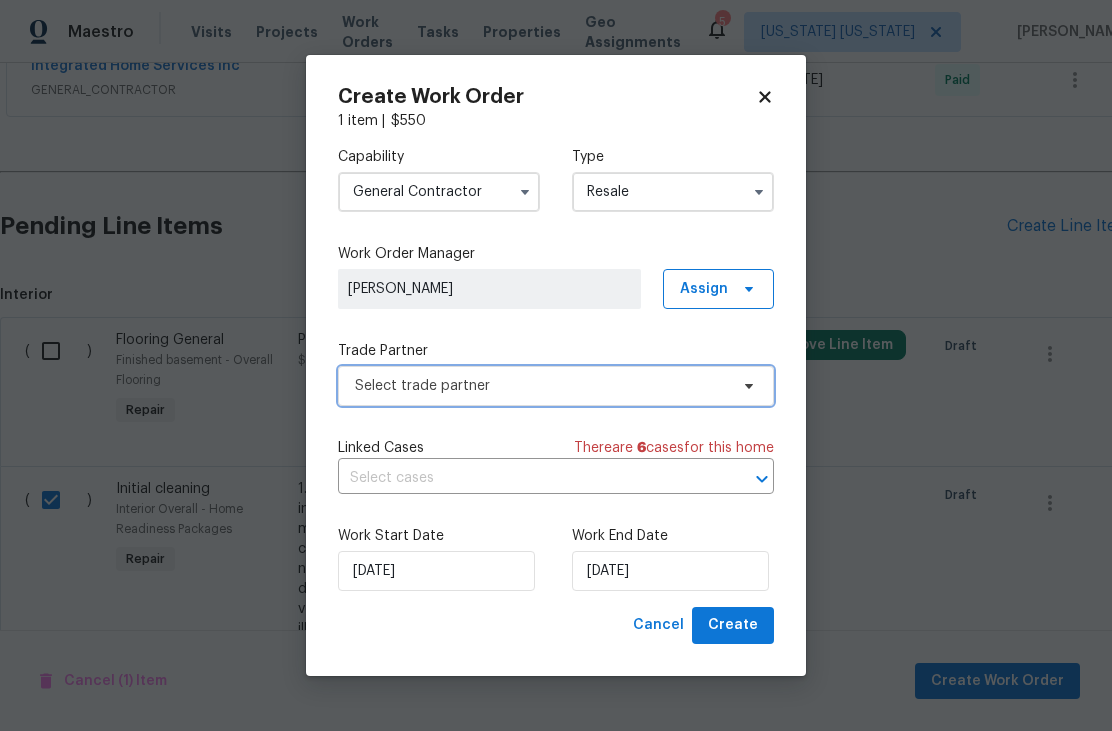 click on "Select trade partner" at bounding box center (541, 386) 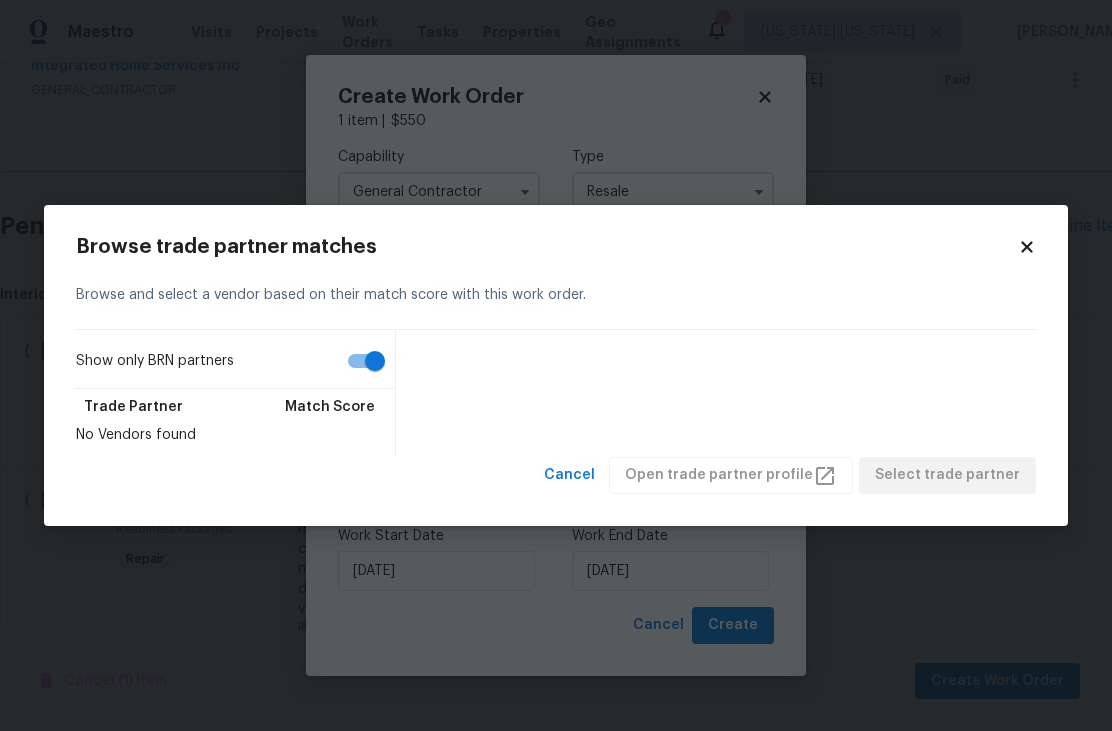 click 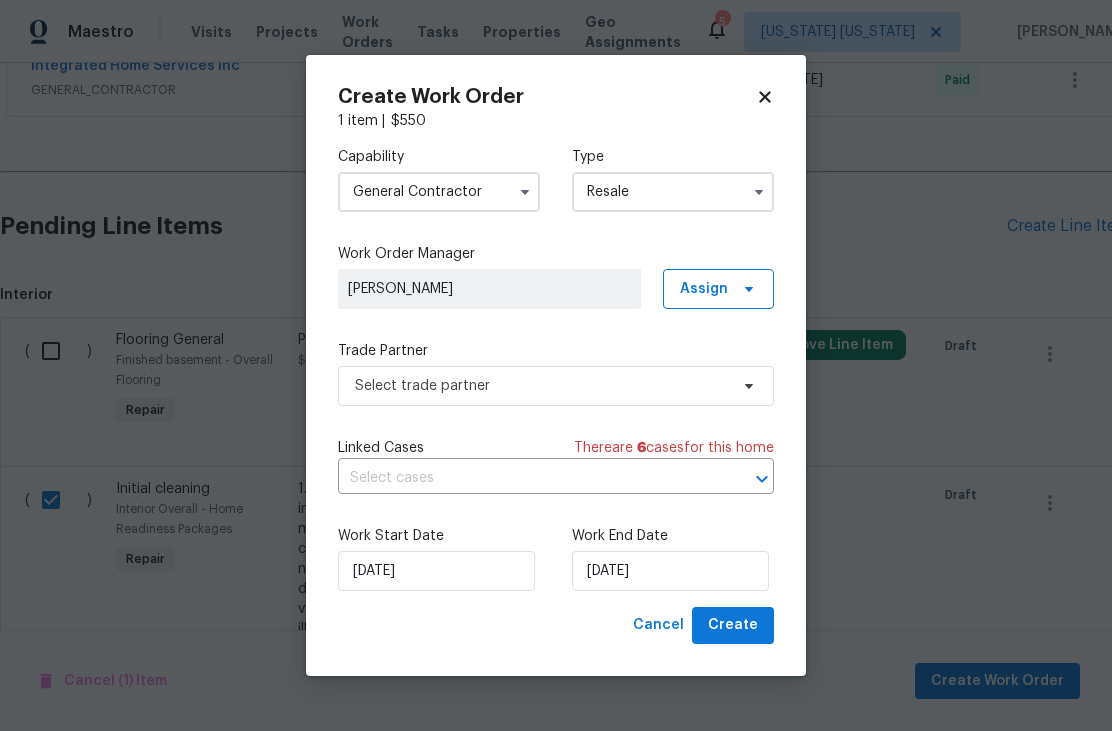 click on "Resale" at bounding box center (673, 192) 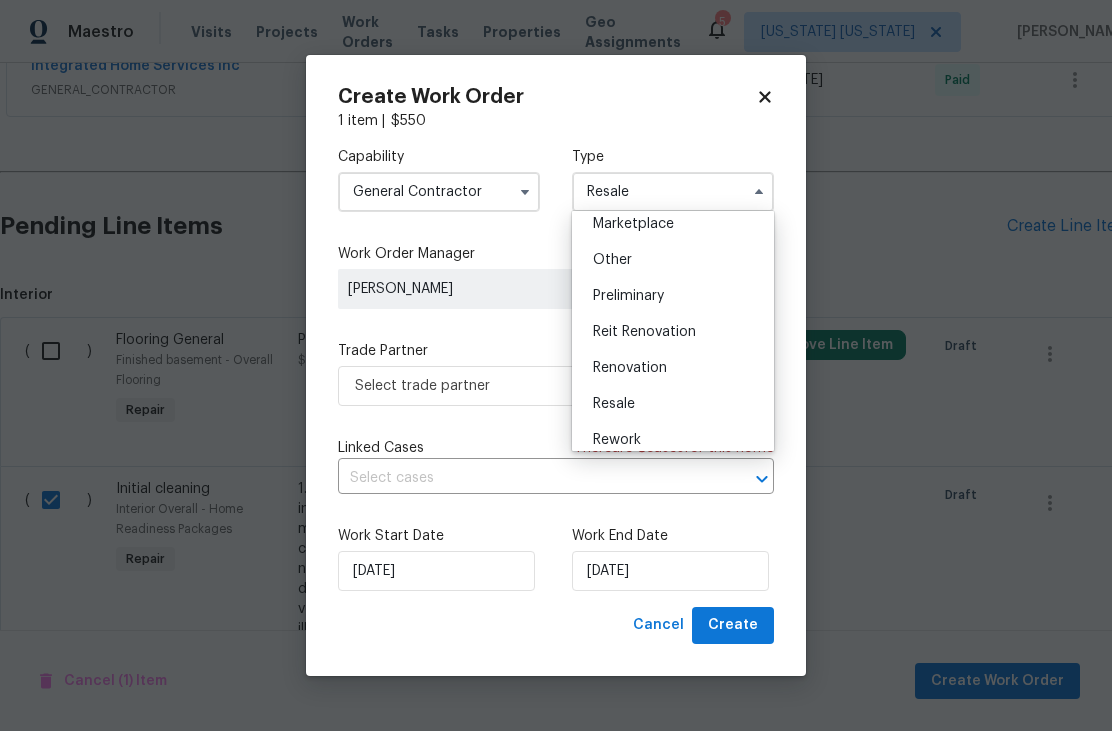 scroll, scrollTop: 377, scrollLeft: 0, axis: vertical 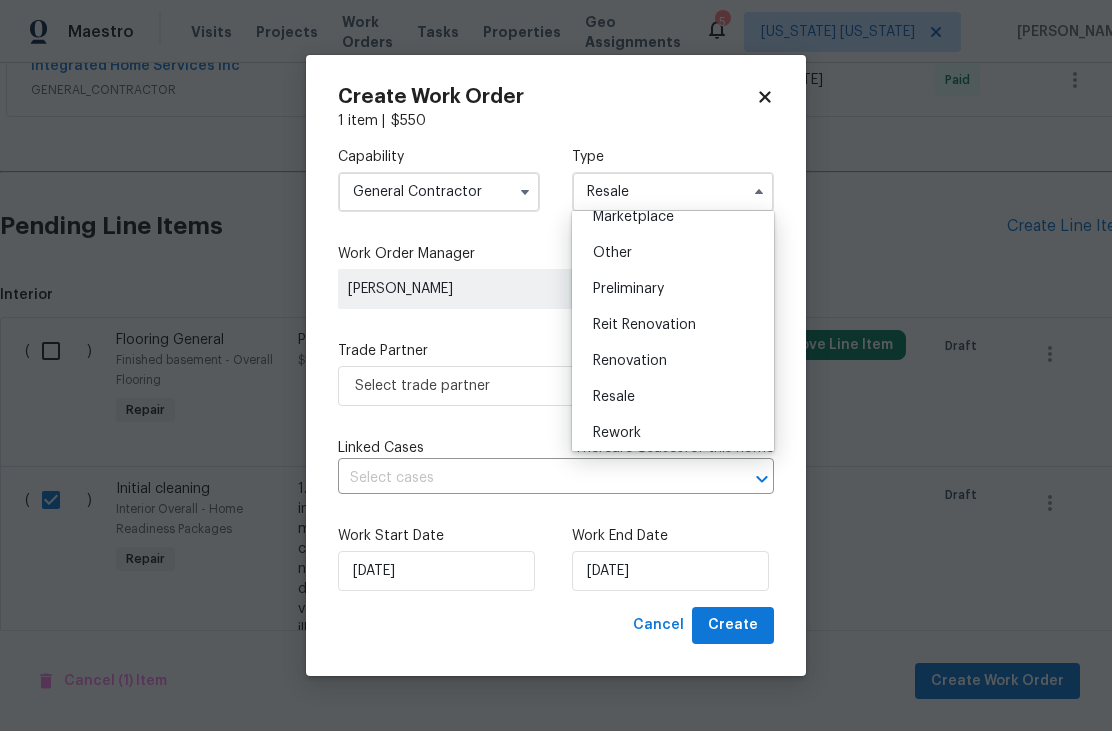 click on "Renovation" at bounding box center [673, 361] 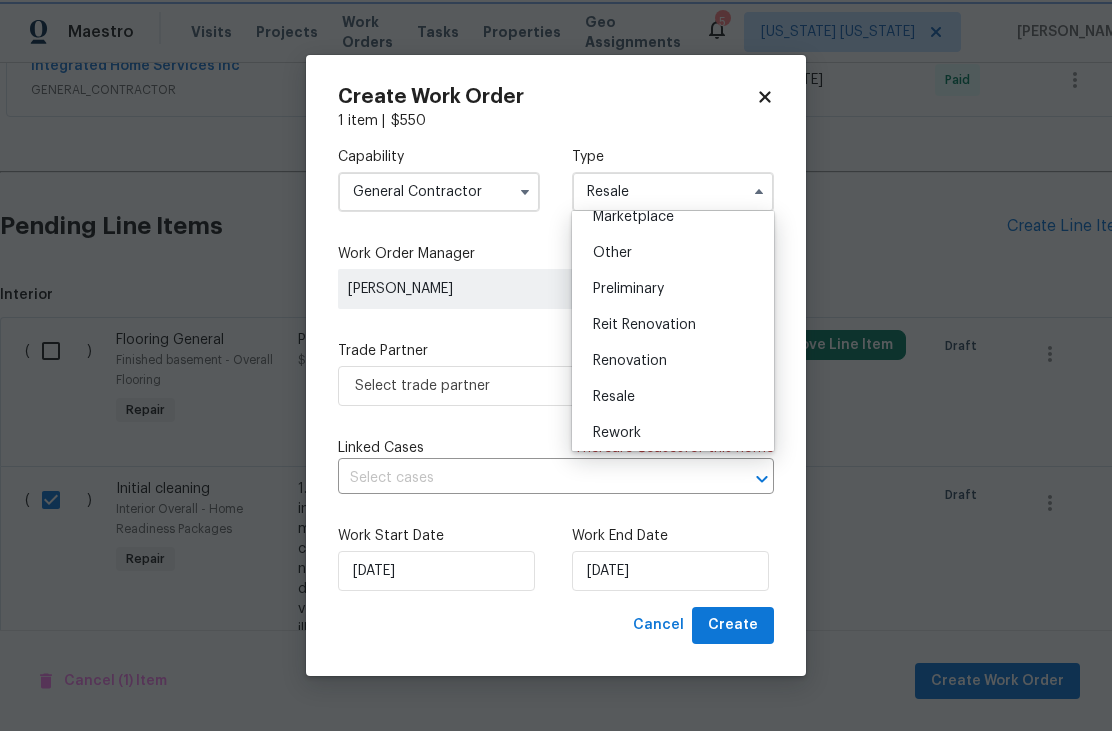 type on "Renovation" 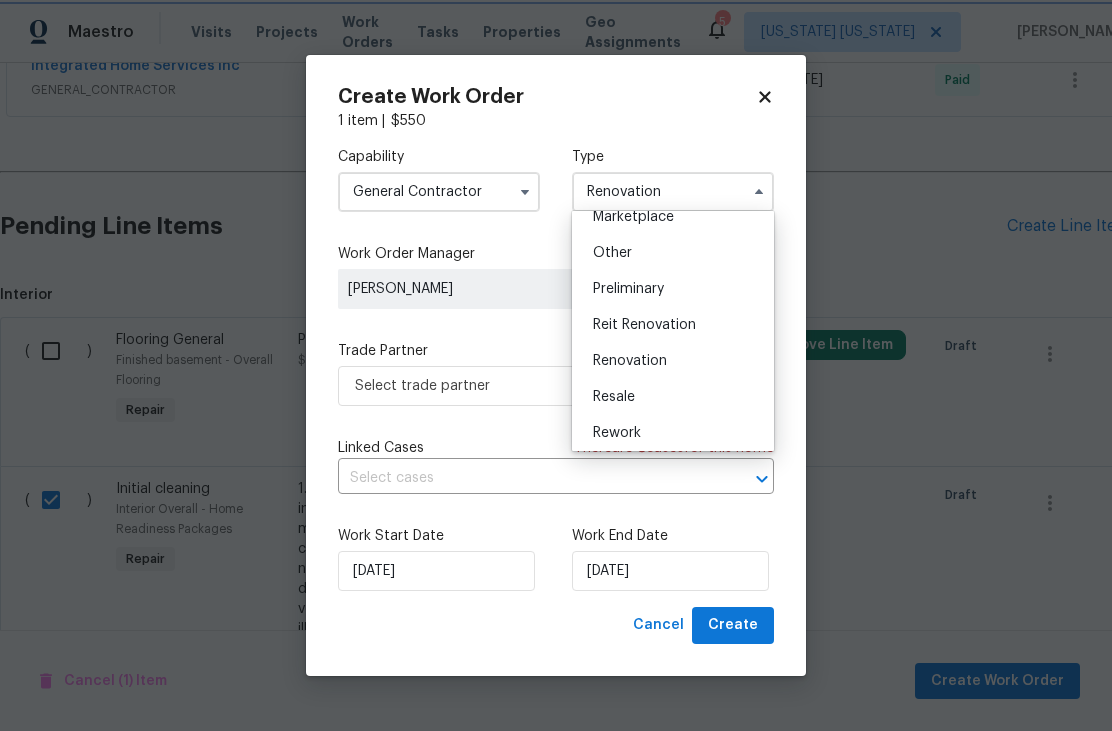 scroll, scrollTop: 0, scrollLeft: 0, axis: both 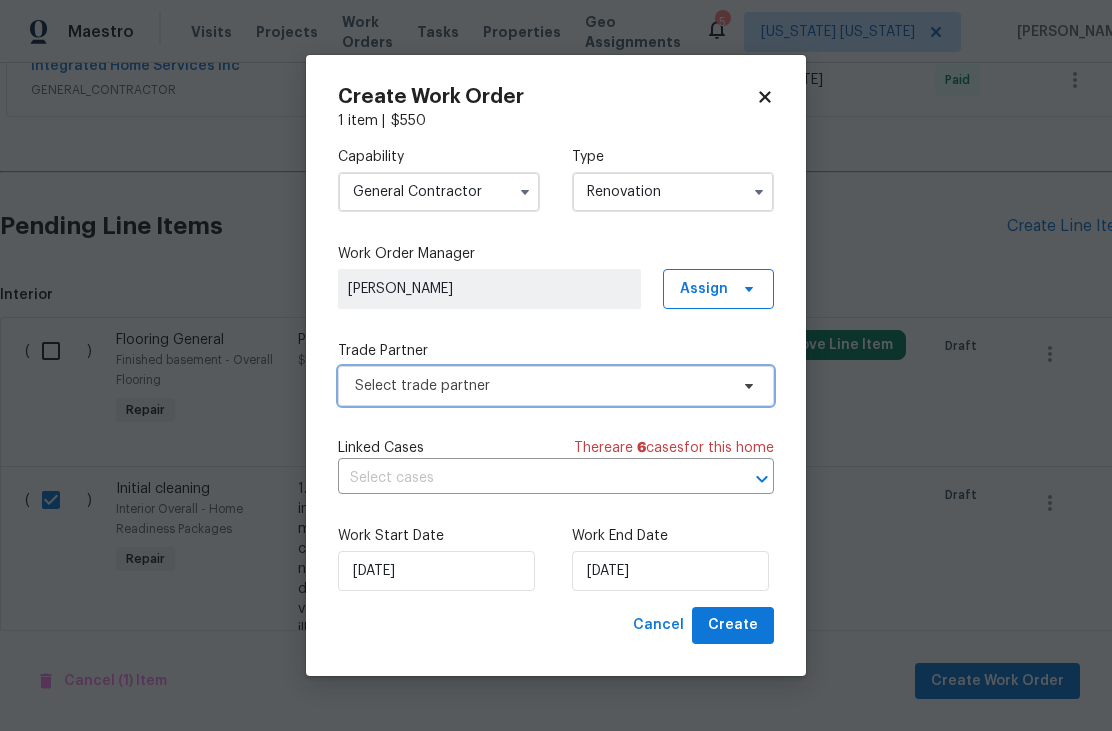 click on "Select trade partner" at bounding box center (541, 386) 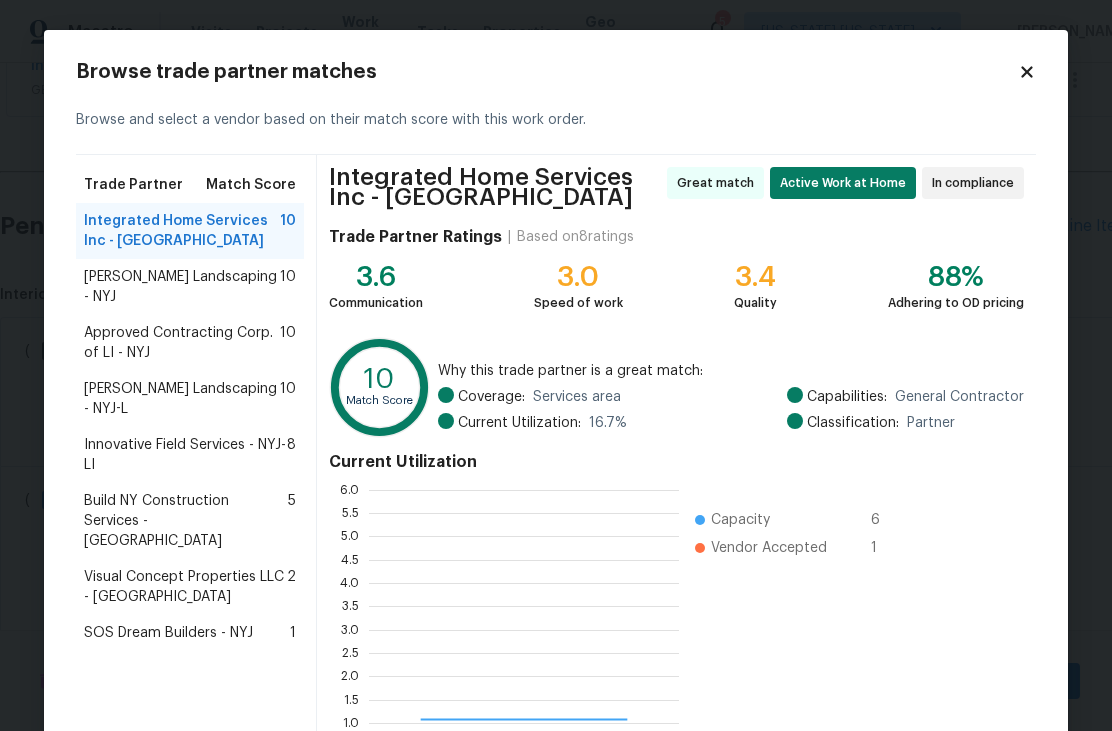 scroll, scrollTop: 2, scrollLeft: 2, axis: both 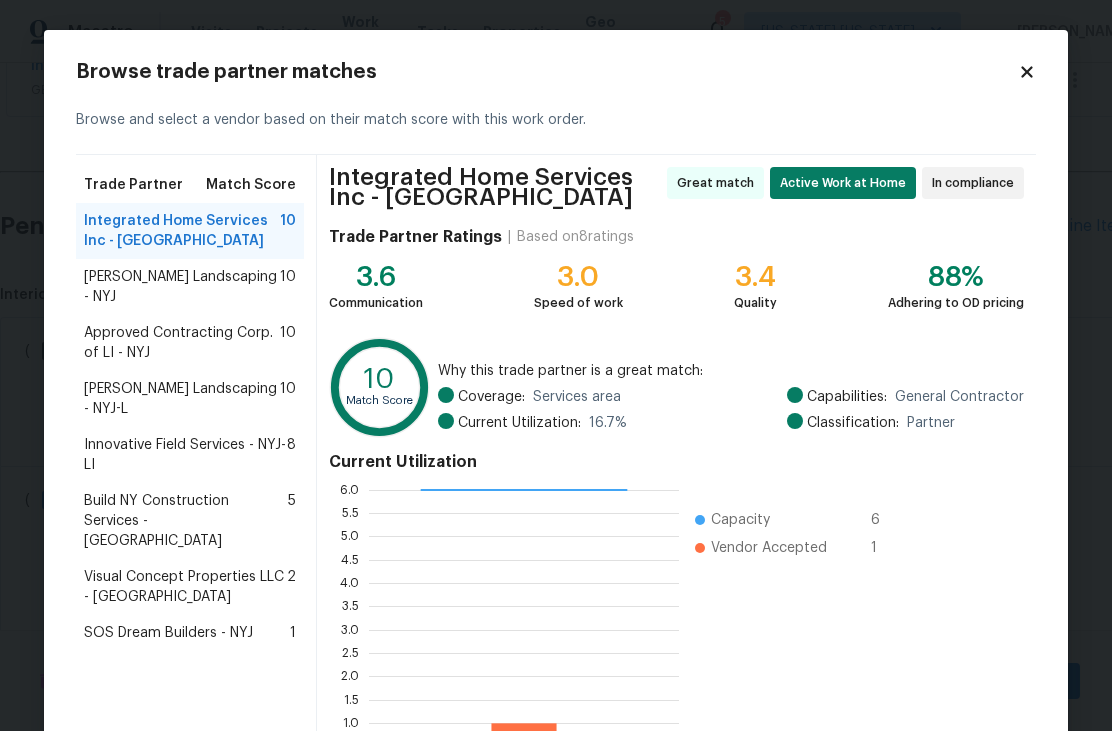 click on "Innovative Field Services - NYJ-LI" at bounding box center [185, 455] 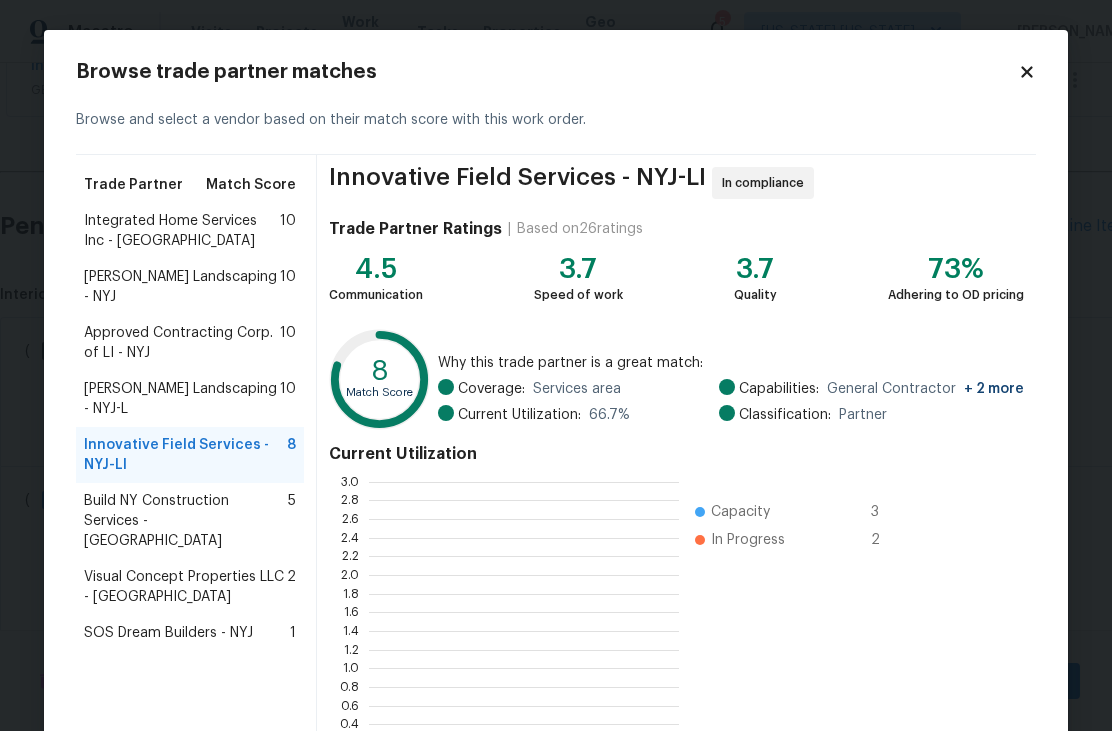 scroll, scrollTop: 2, scrollLeft: 2, axis: both 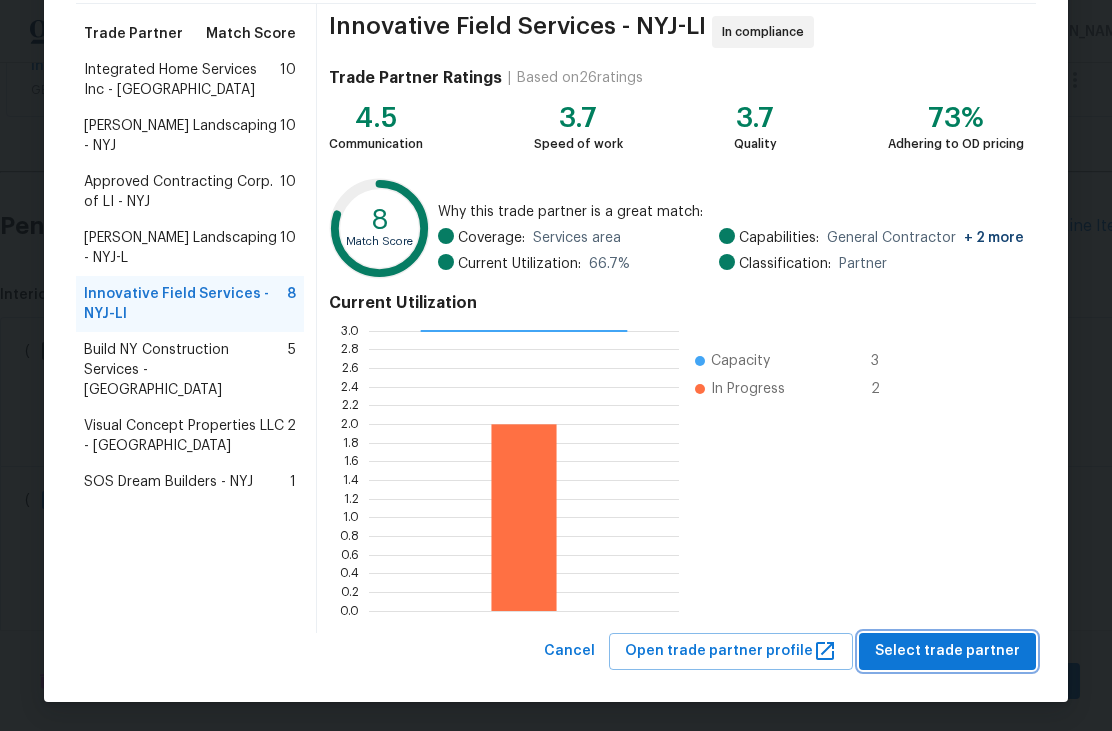 click on "Select trade partner" at bounding box center (947, 651) 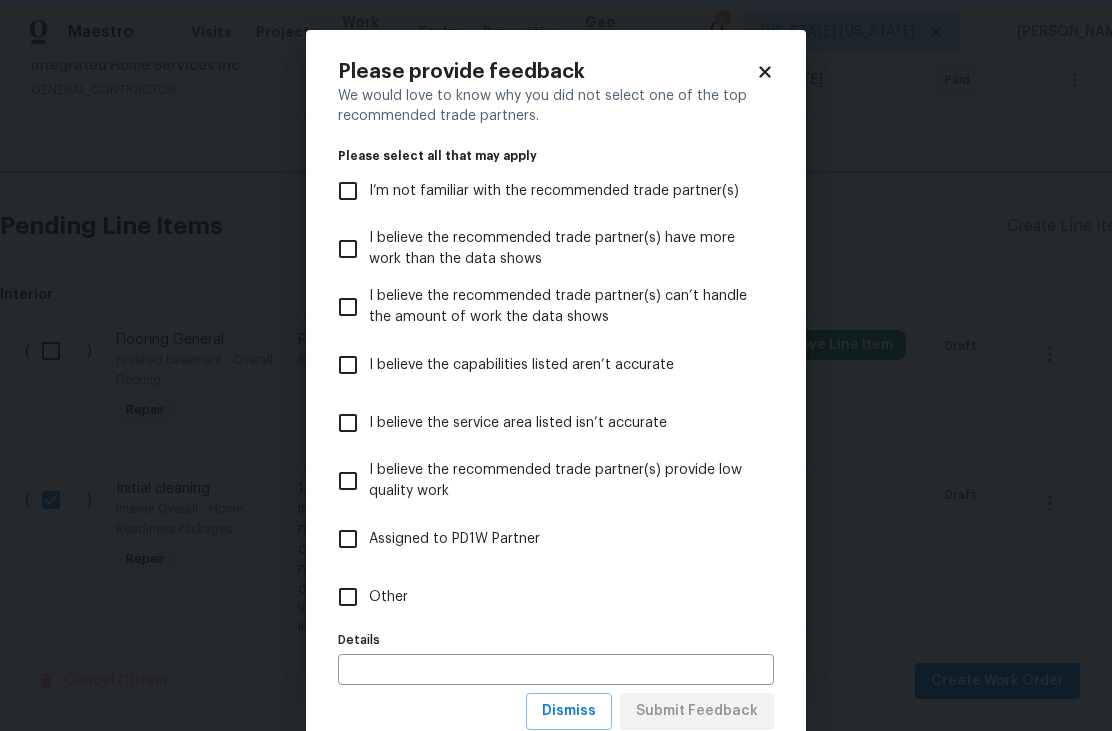 scroll, scrollTop: 0, scrollLeft: 0, axis: both 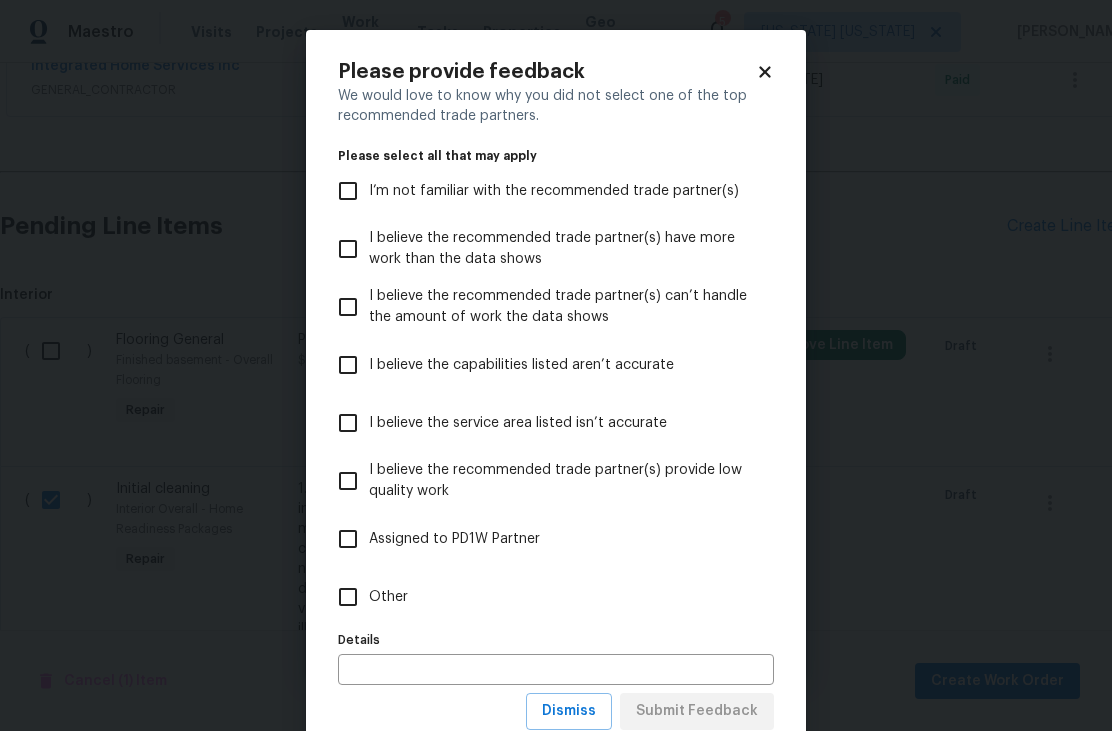 click on "Other" at bounding box center (348, 597) 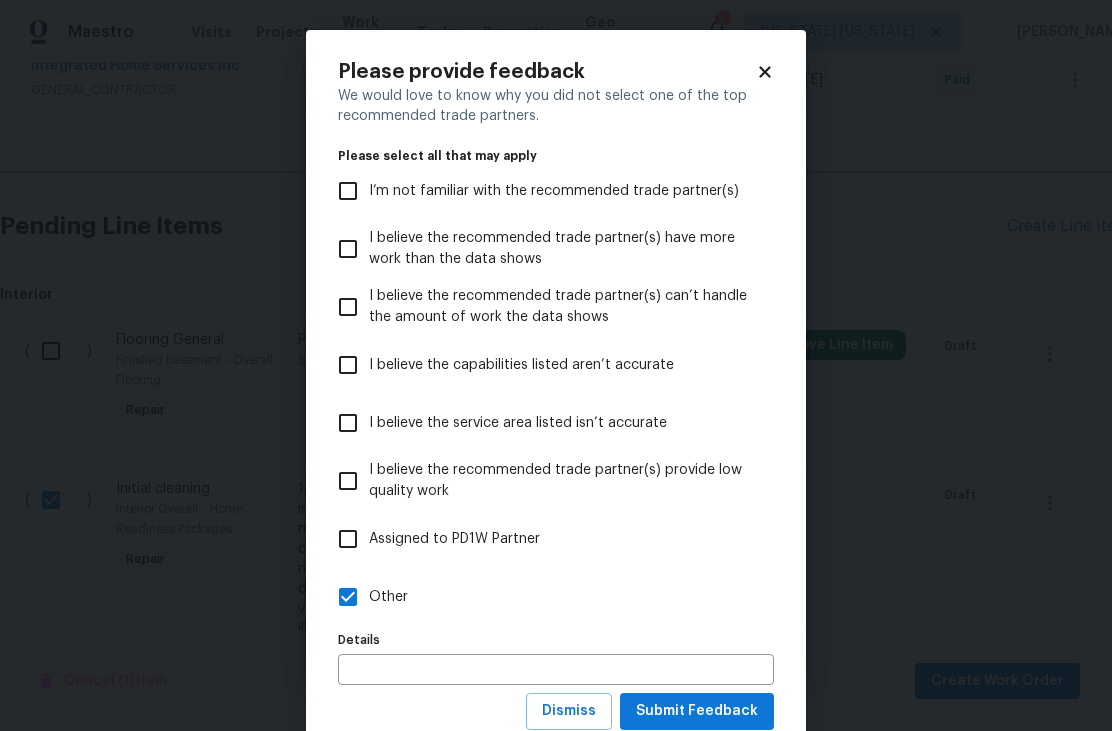 click at bounding box center [556, 669] 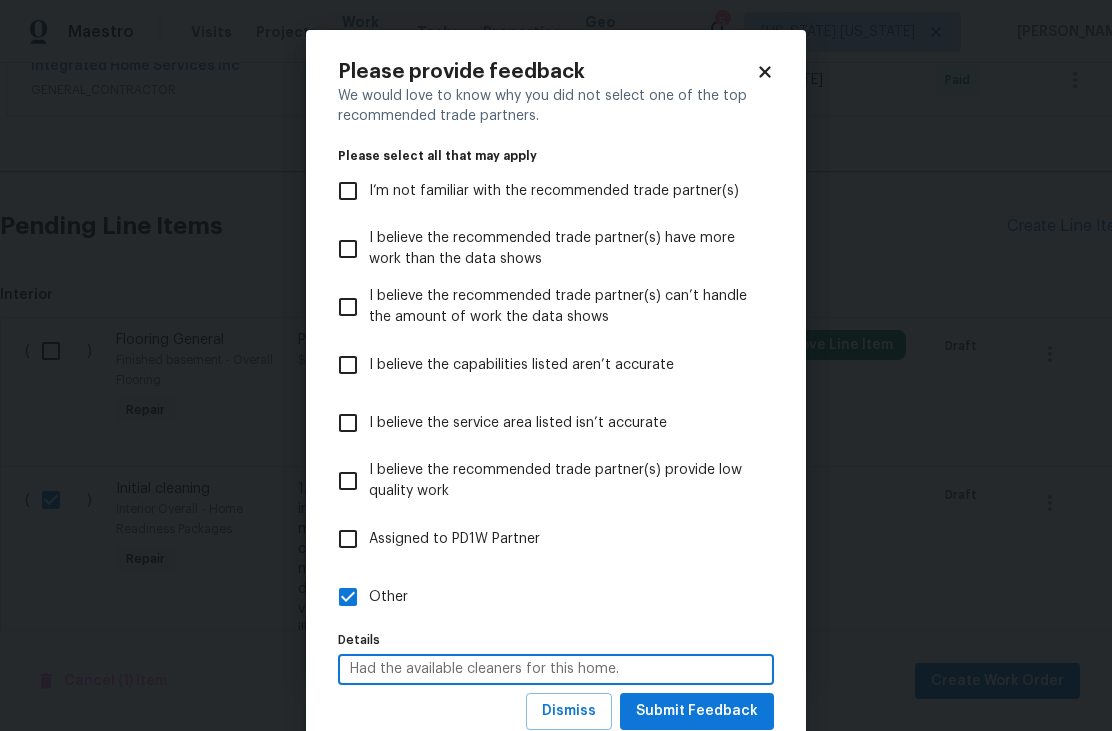 type on "Had the available cleaners for this home." 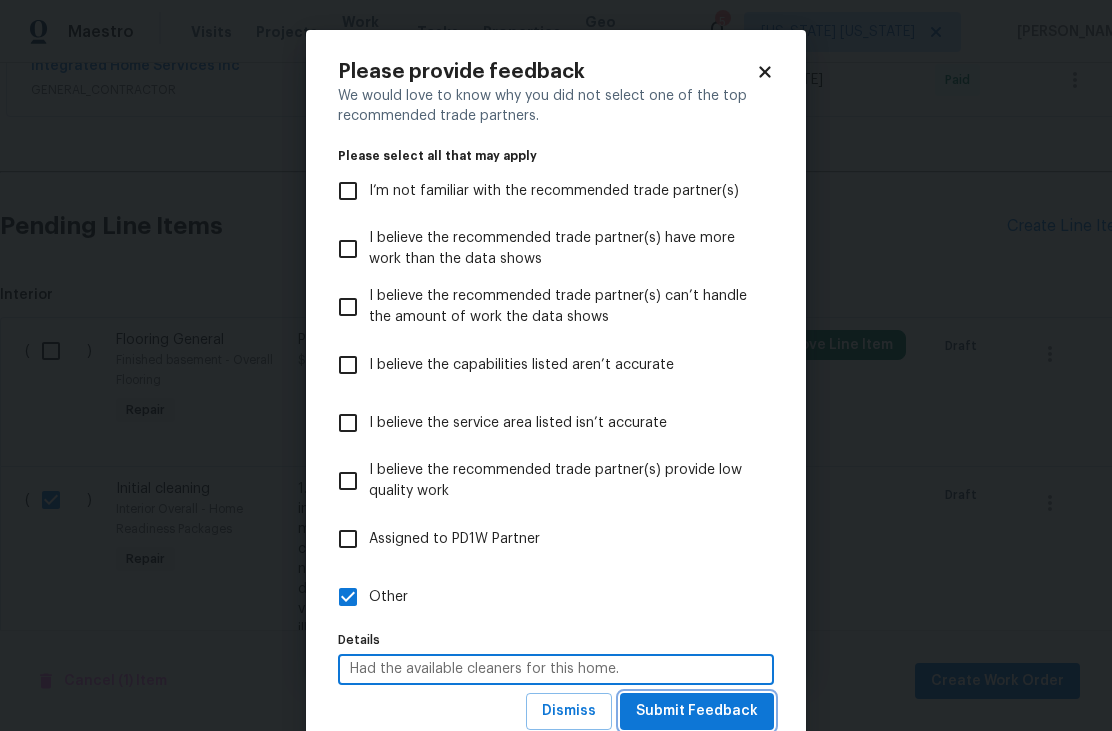 click on "Submit Feedback" at bounding box center [697, 711] 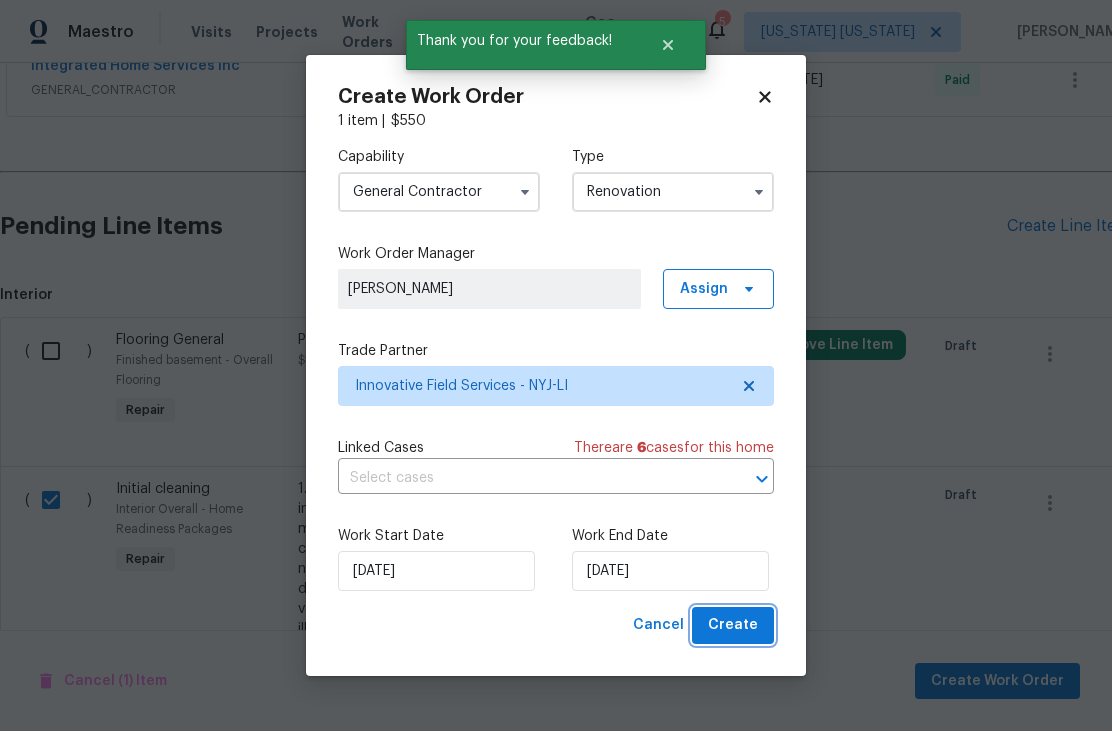 click on "Create" at bounding box center [733, 625] 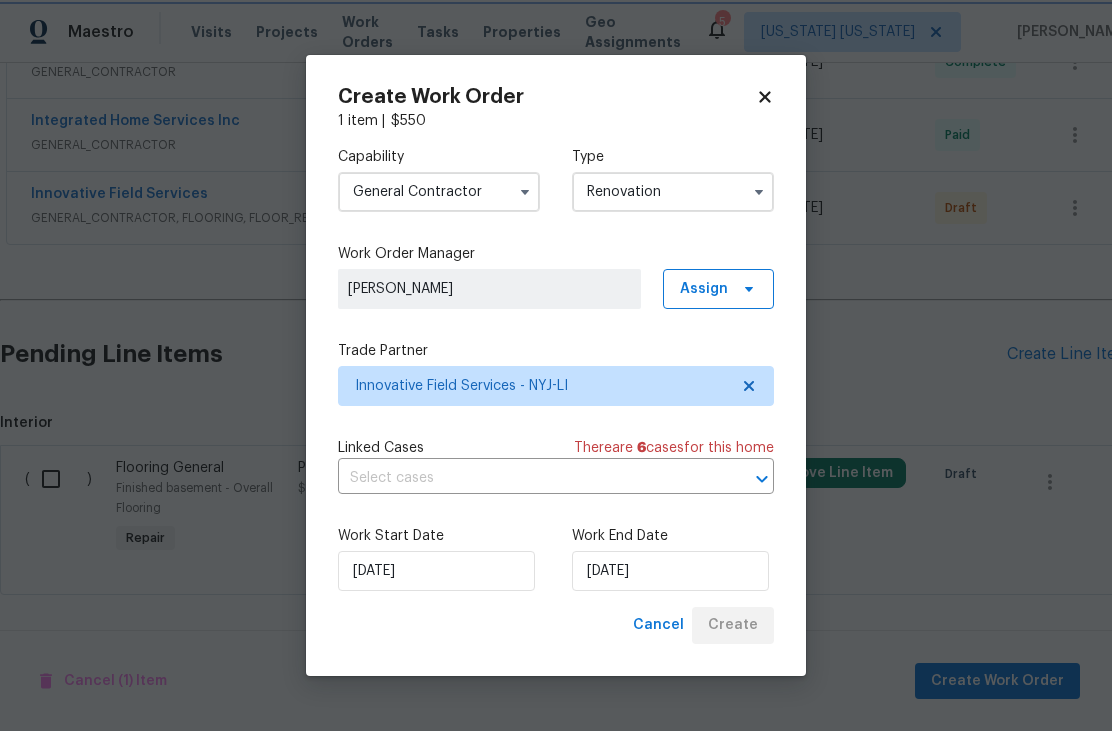 scroll, scrollTop: 577, scrollLeft: 0, axis: vertical 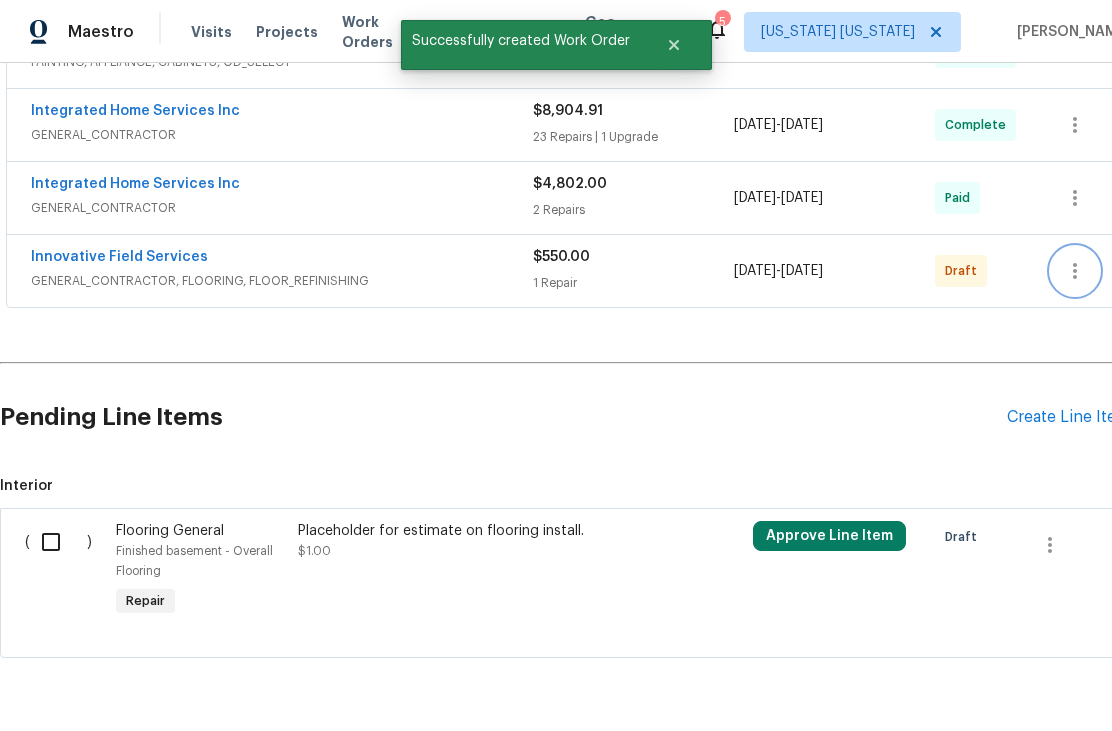 click 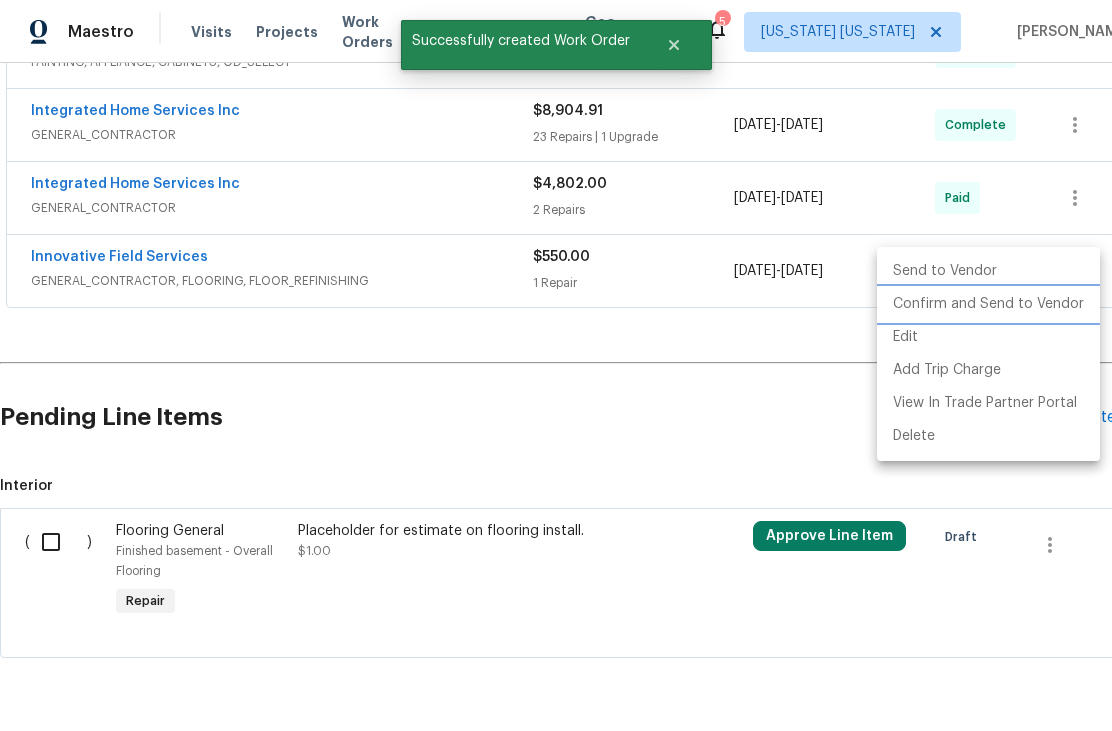 click on "Confirm and Send to Vendor" at bounding box center [988, 304] 